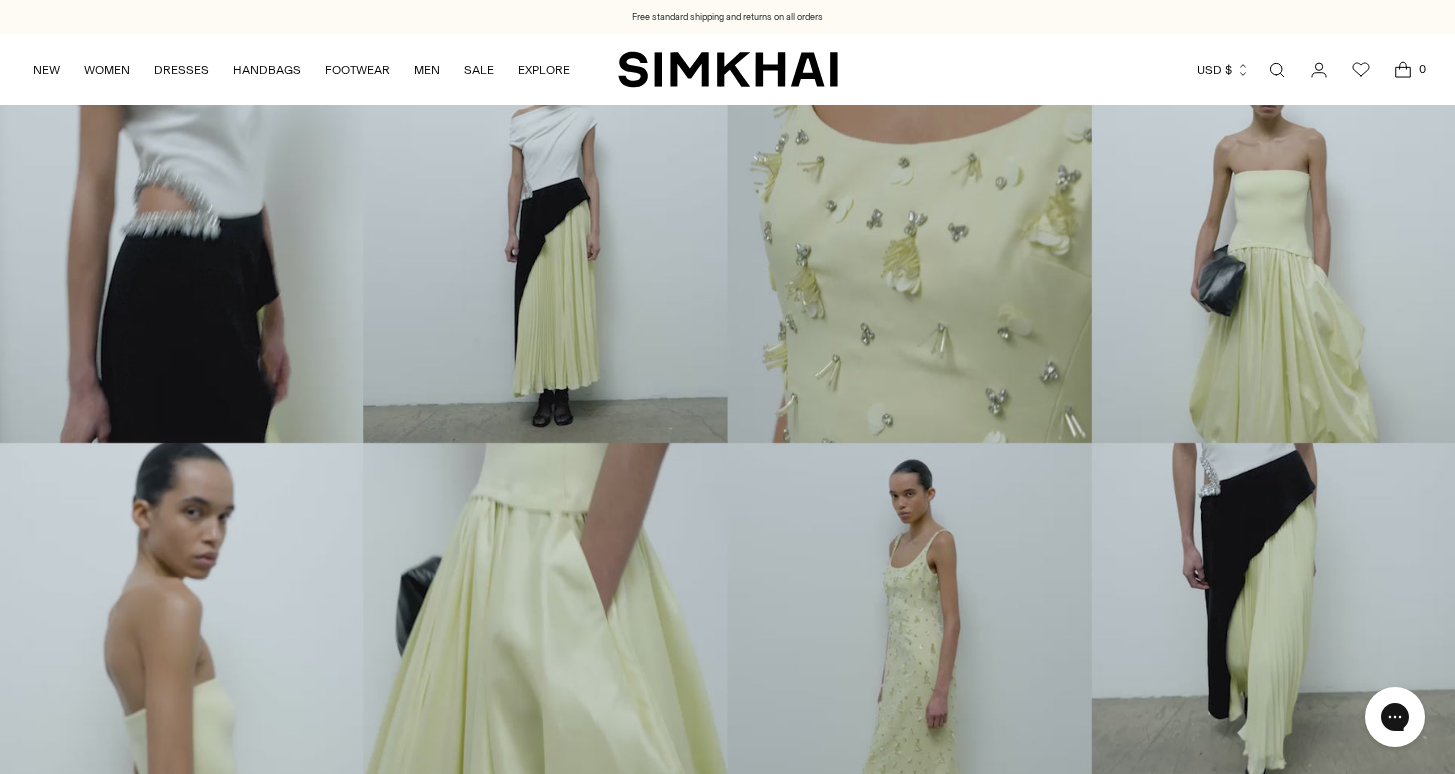 scroll, scrollTop: 0, scrollLeft: 0, axis: both 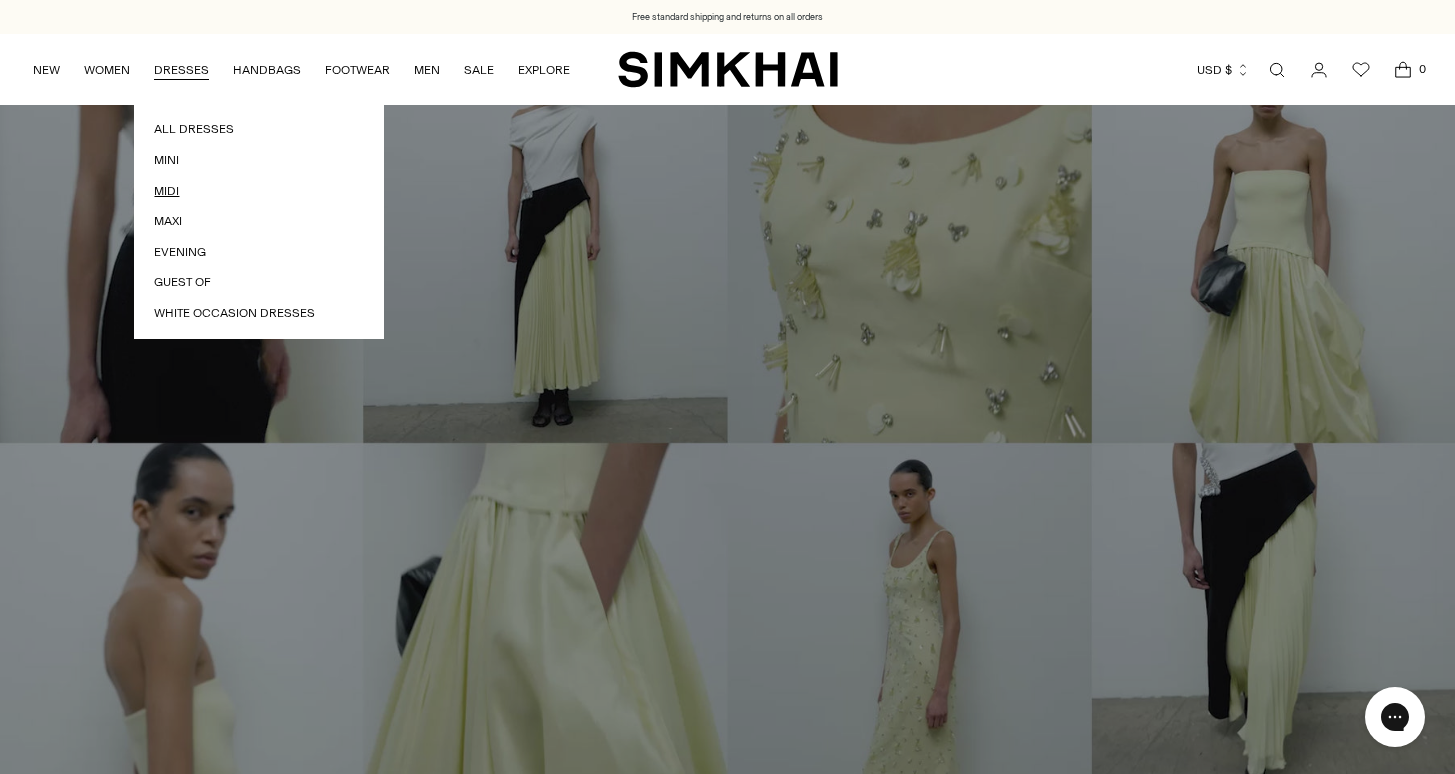 click on "Midi" at bounding box center [259, 191] 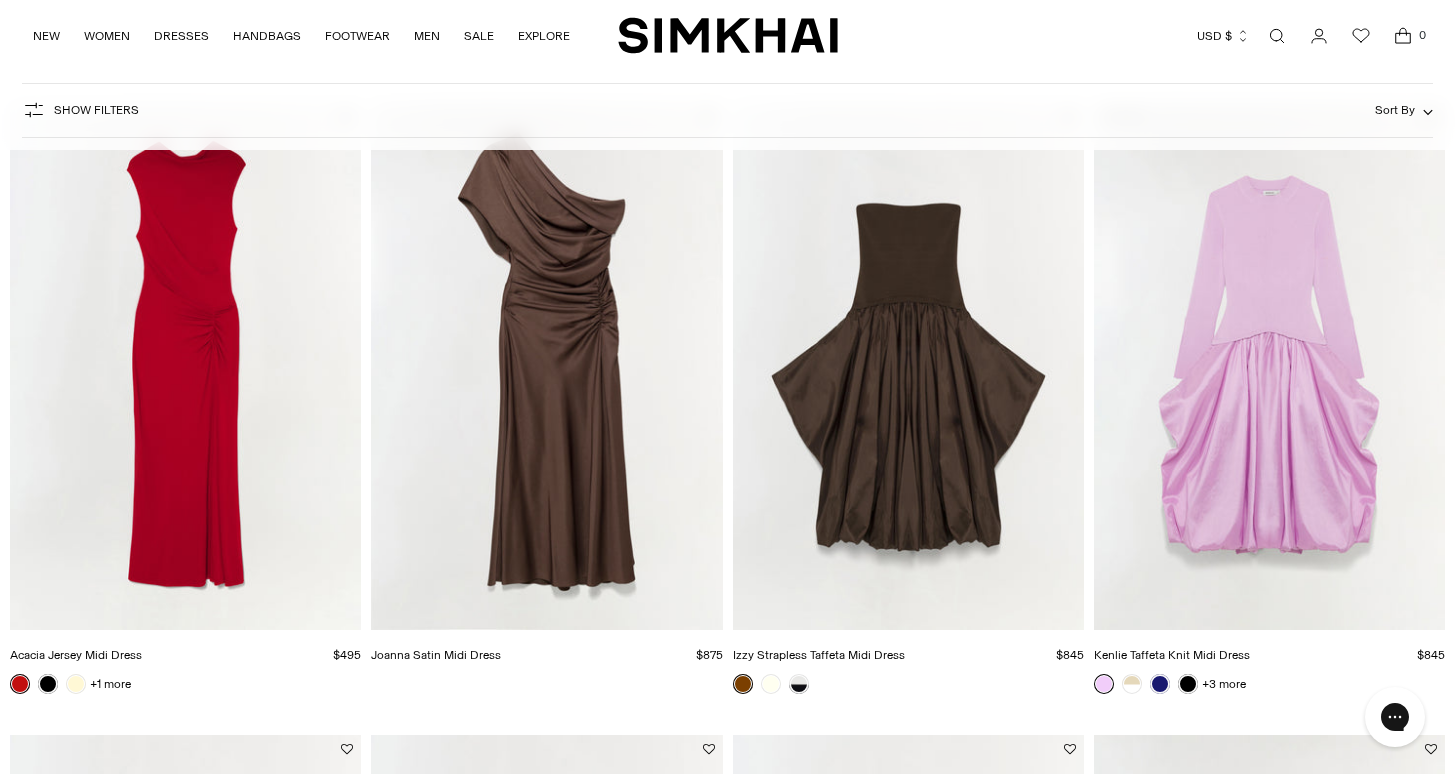 scroll, scrollTop: 2685, scrollLeft: 0, axis: vertical 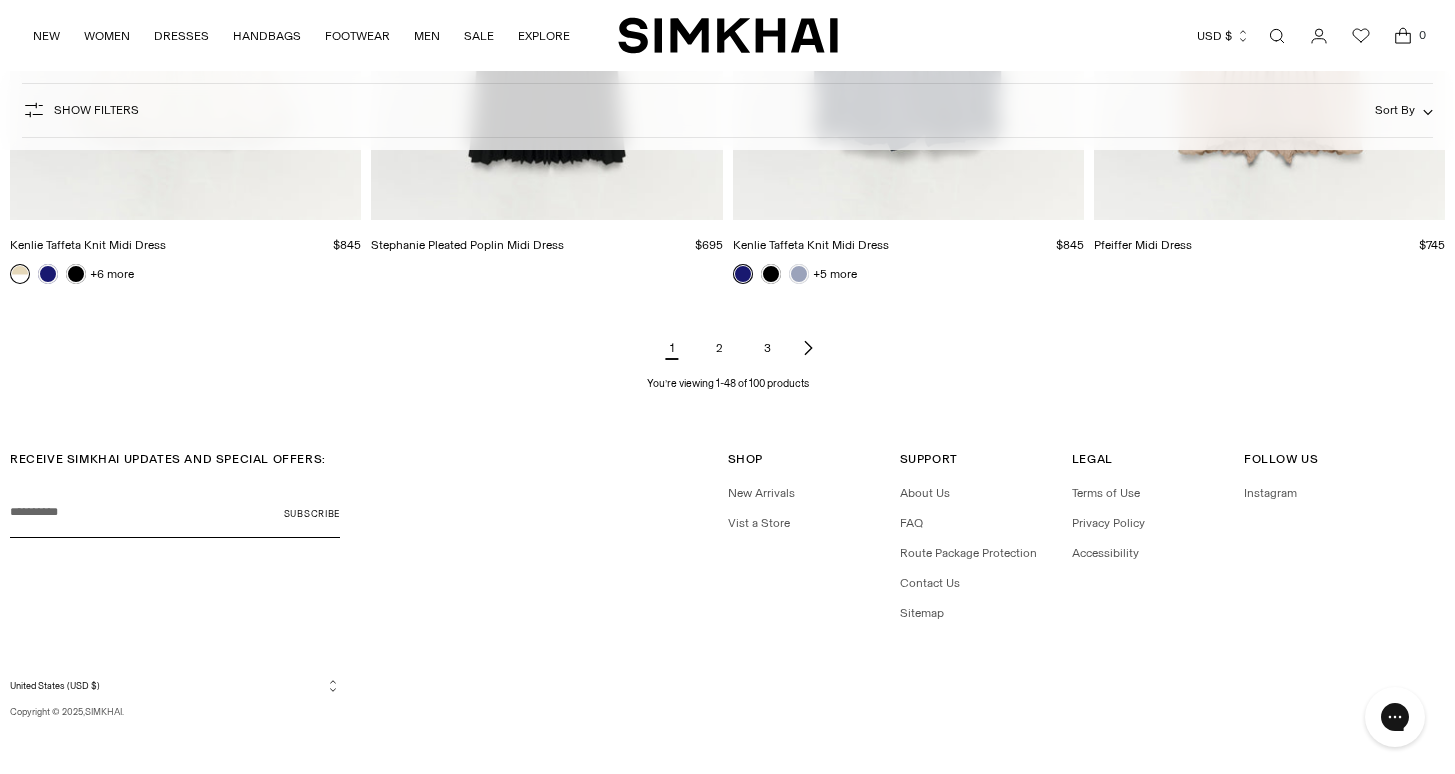 click at bounding box center [808, 348] 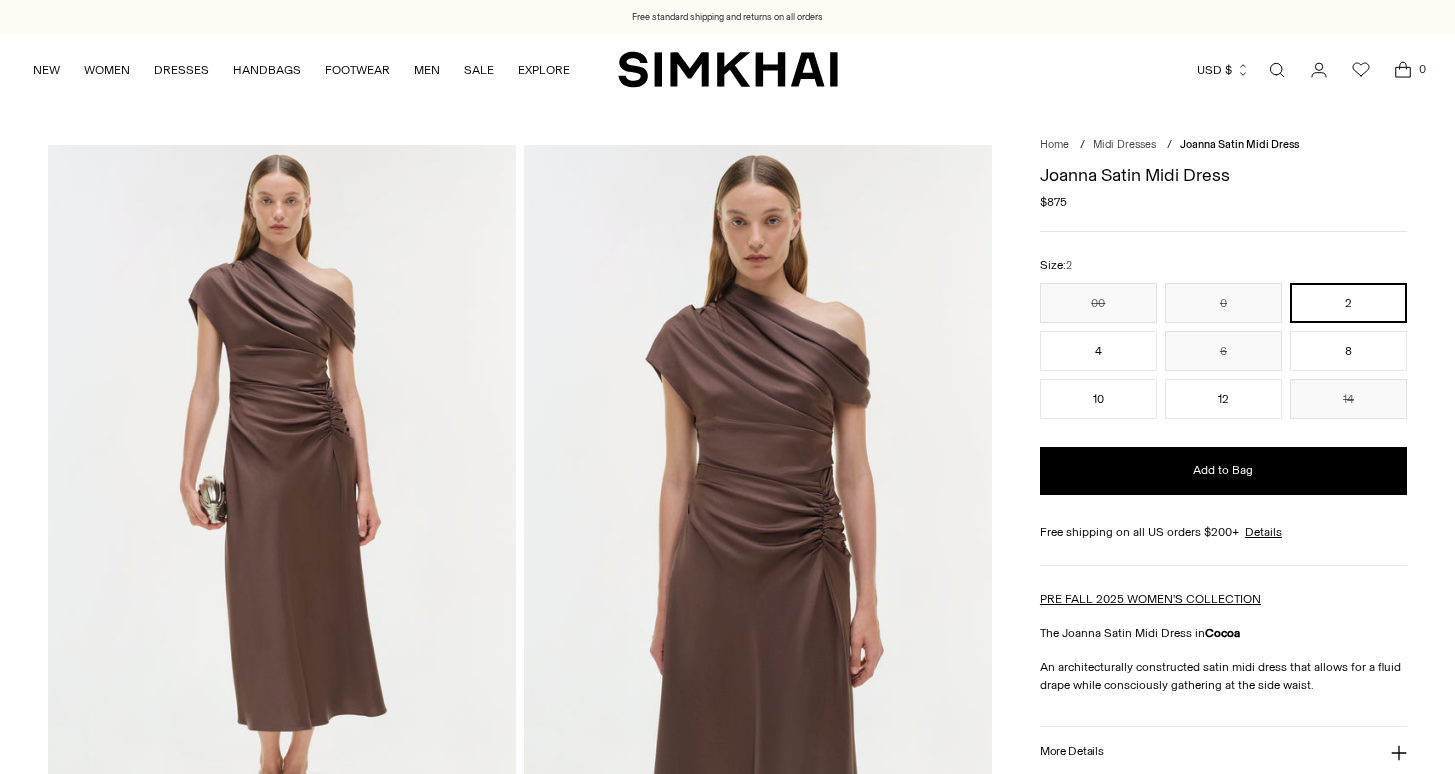 scroll, scrollTop: 0, scrollLeft: 0, axis: both 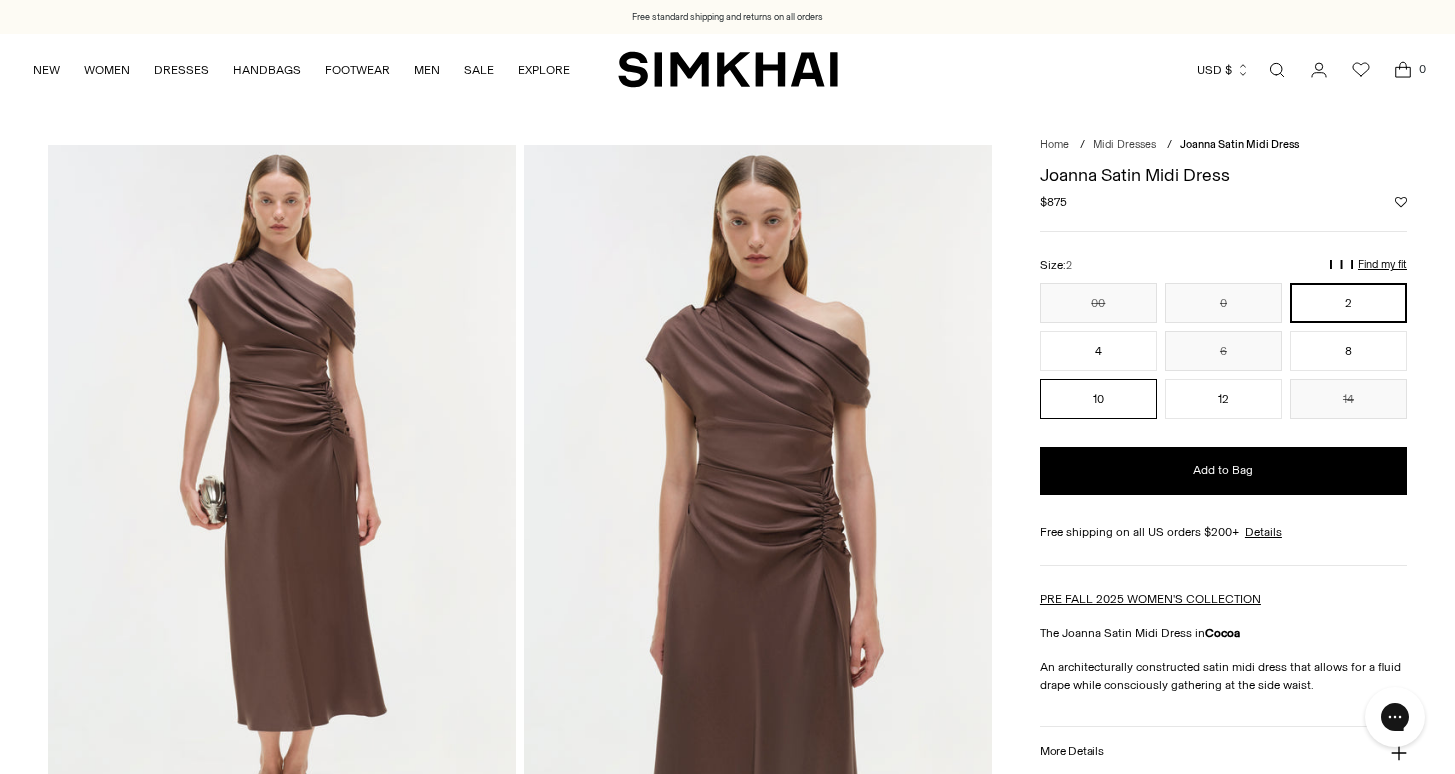click on "10" at bounding box center (1098, 399) 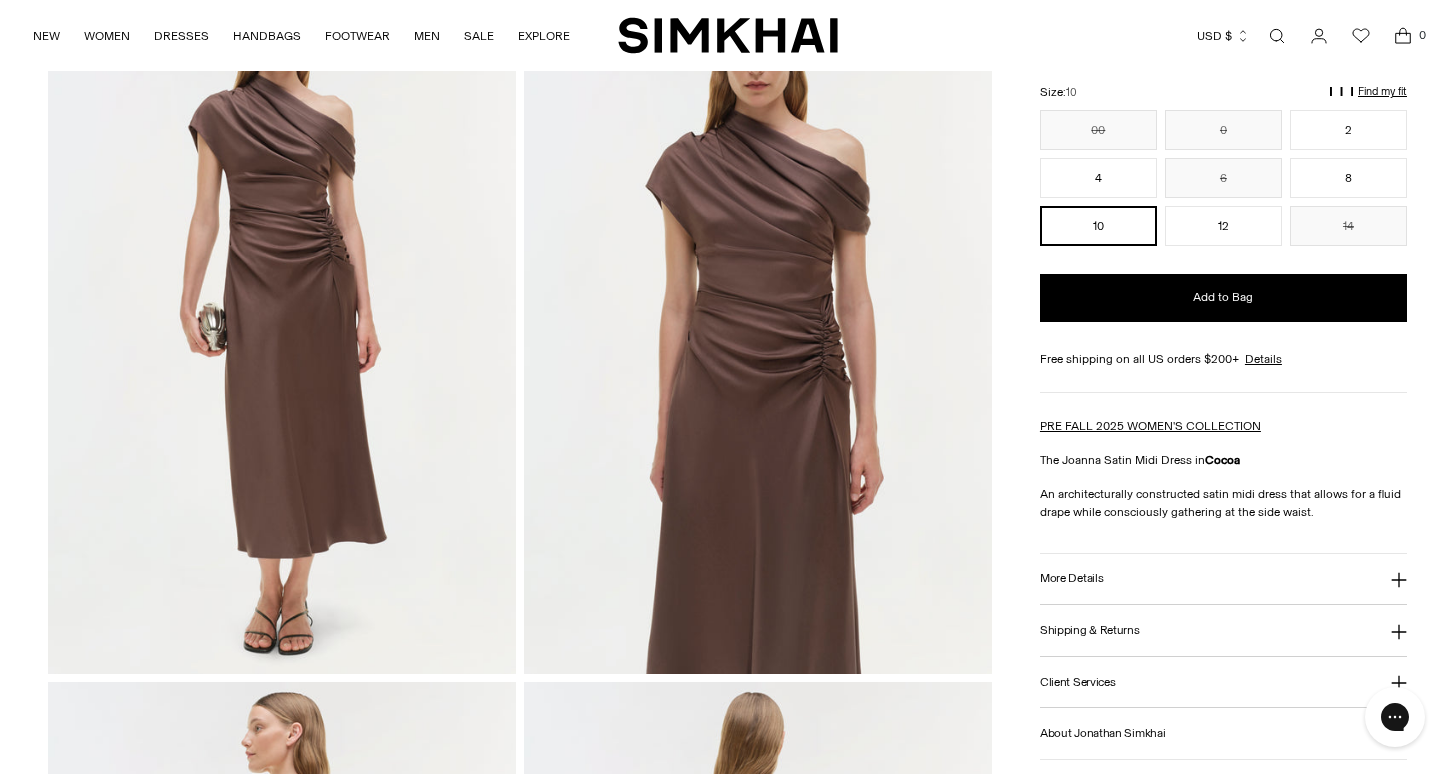 scroll, scrollTop: 175, scrollLeft: 0, axis: vertical 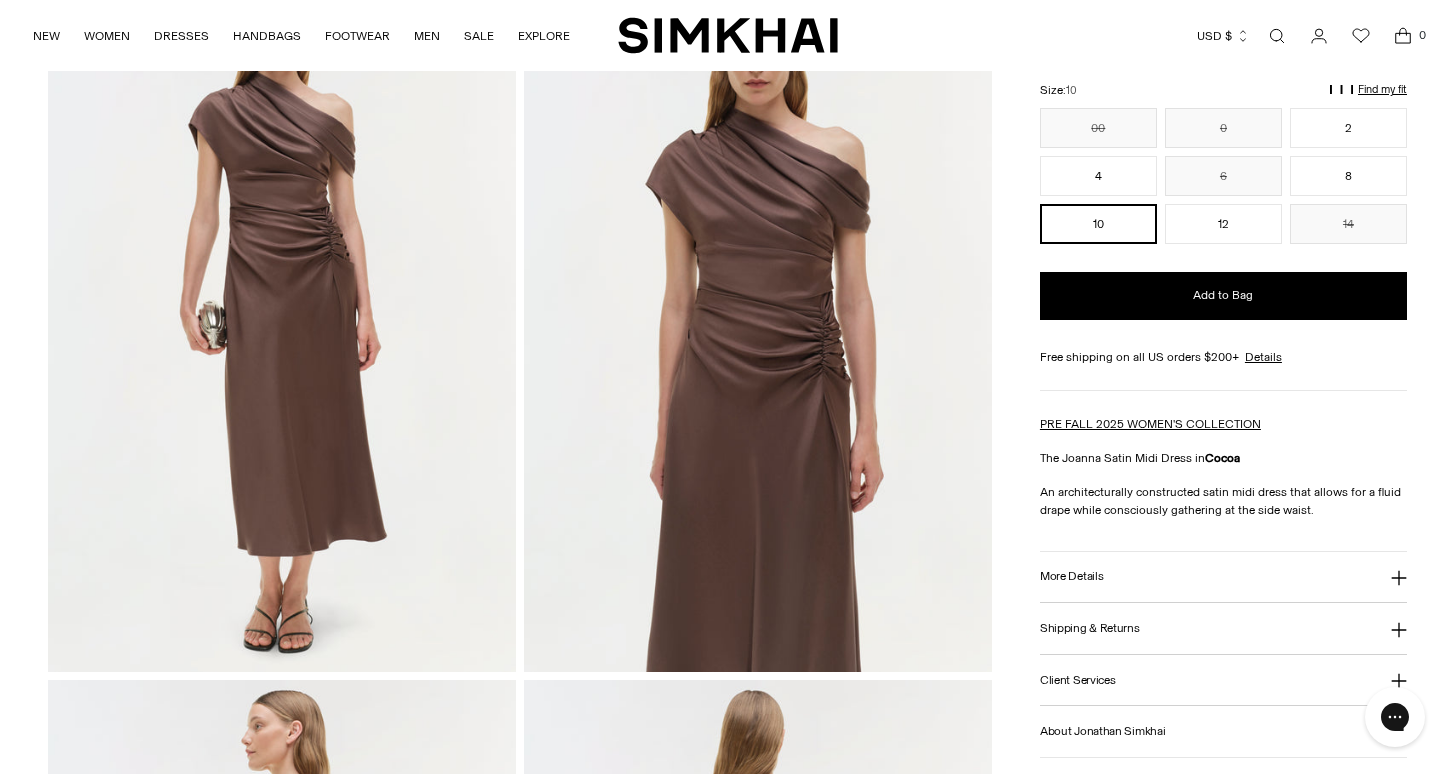 click on "More Details" at bounding box center (1071, 576) 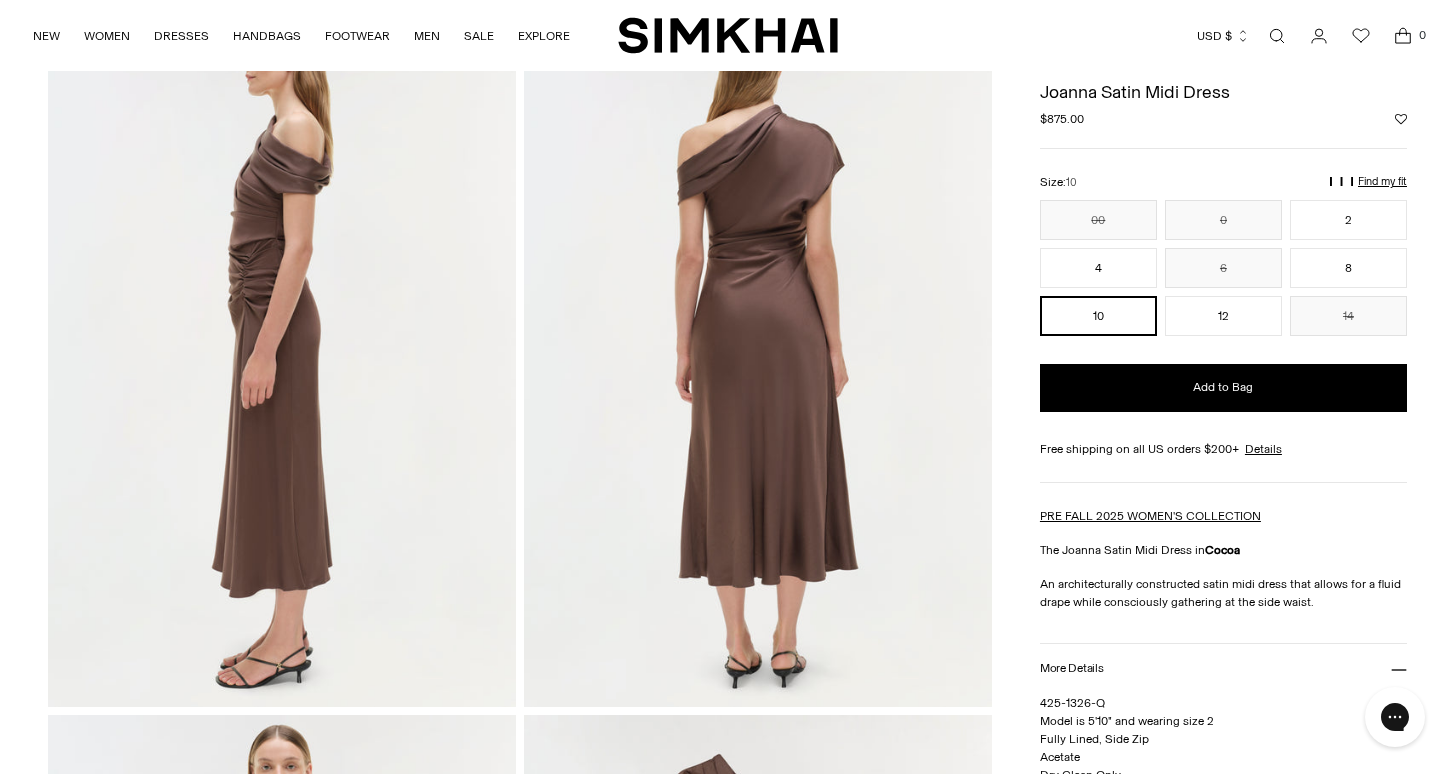 scroll, scrollTop: 843, scrollLeft: 0, axis: vertical 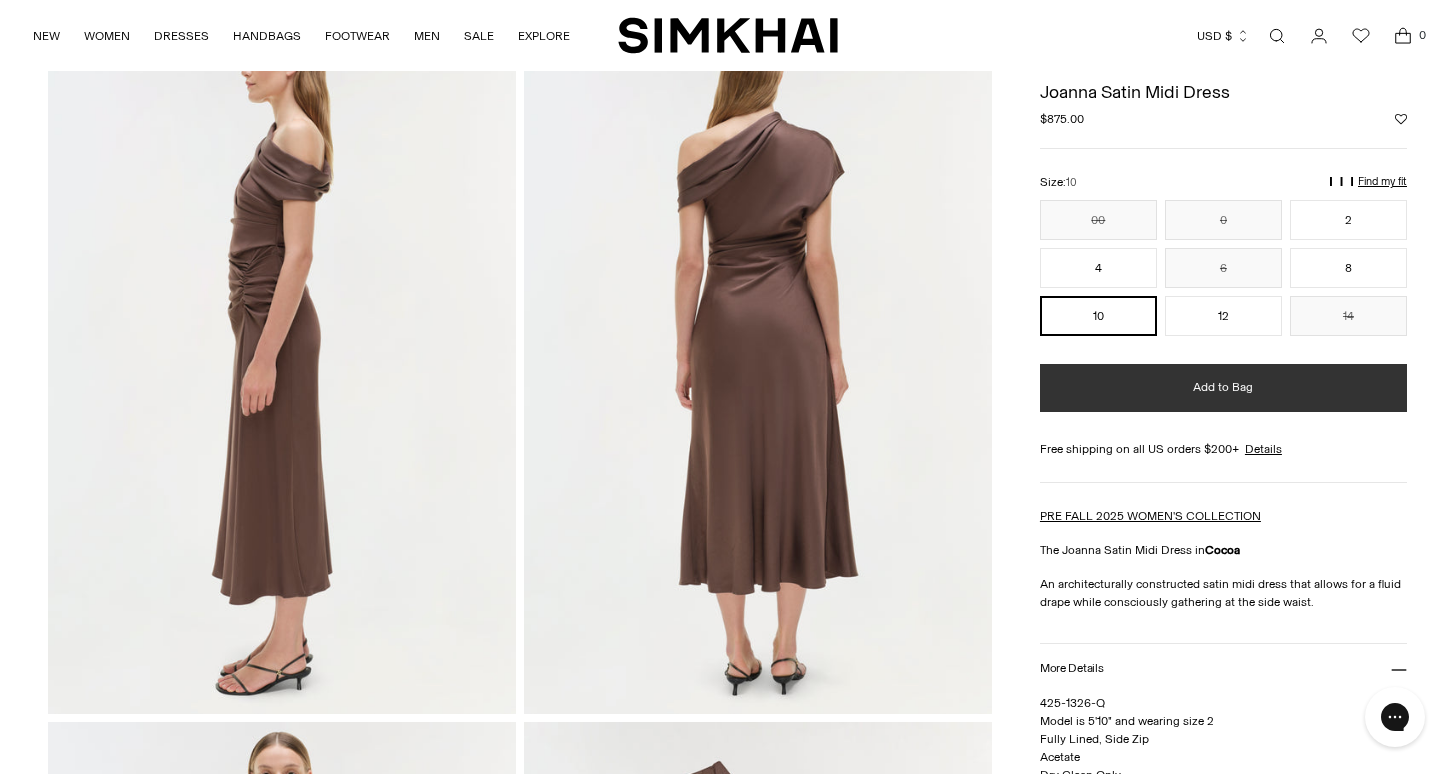click on "Add to Bag" at bounding box center [1223, 388] 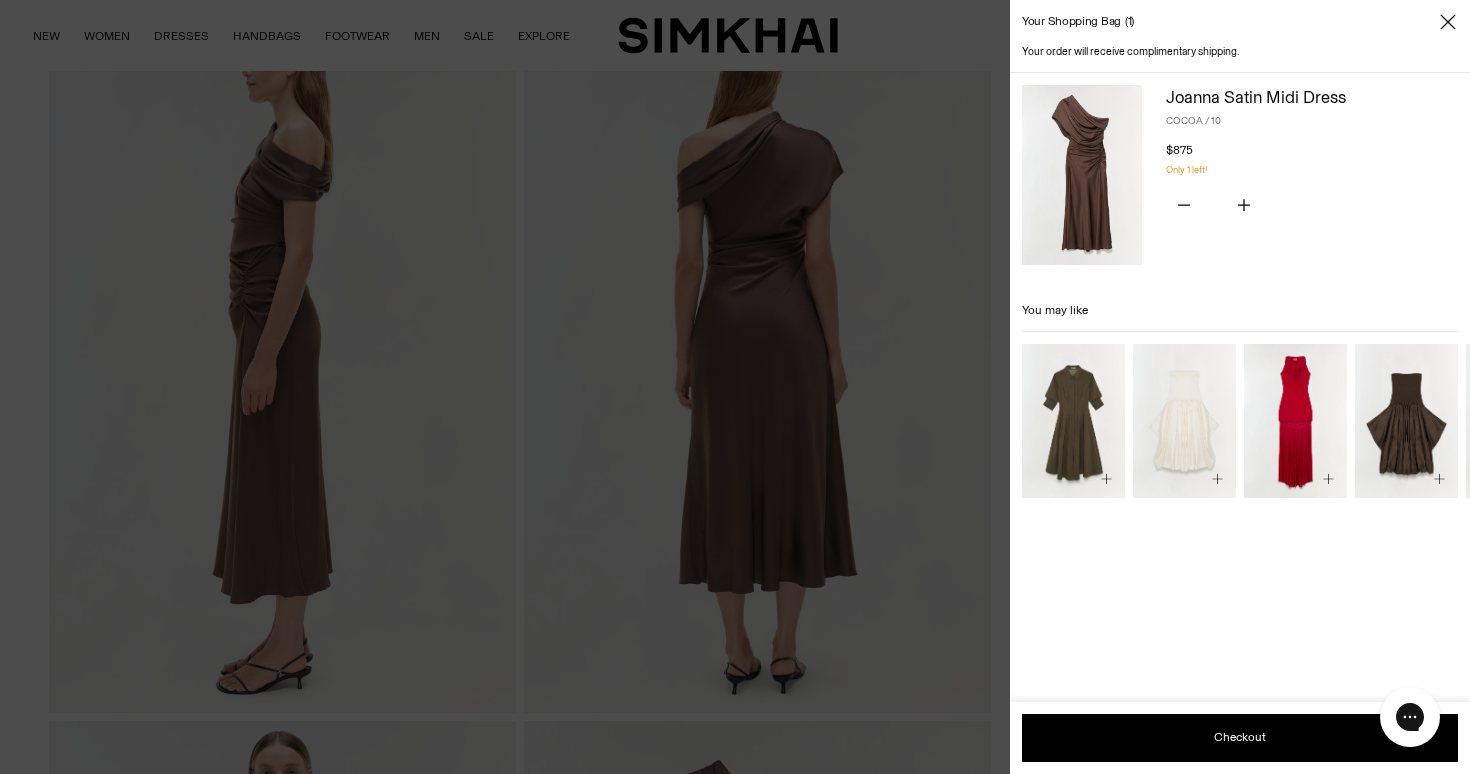 click 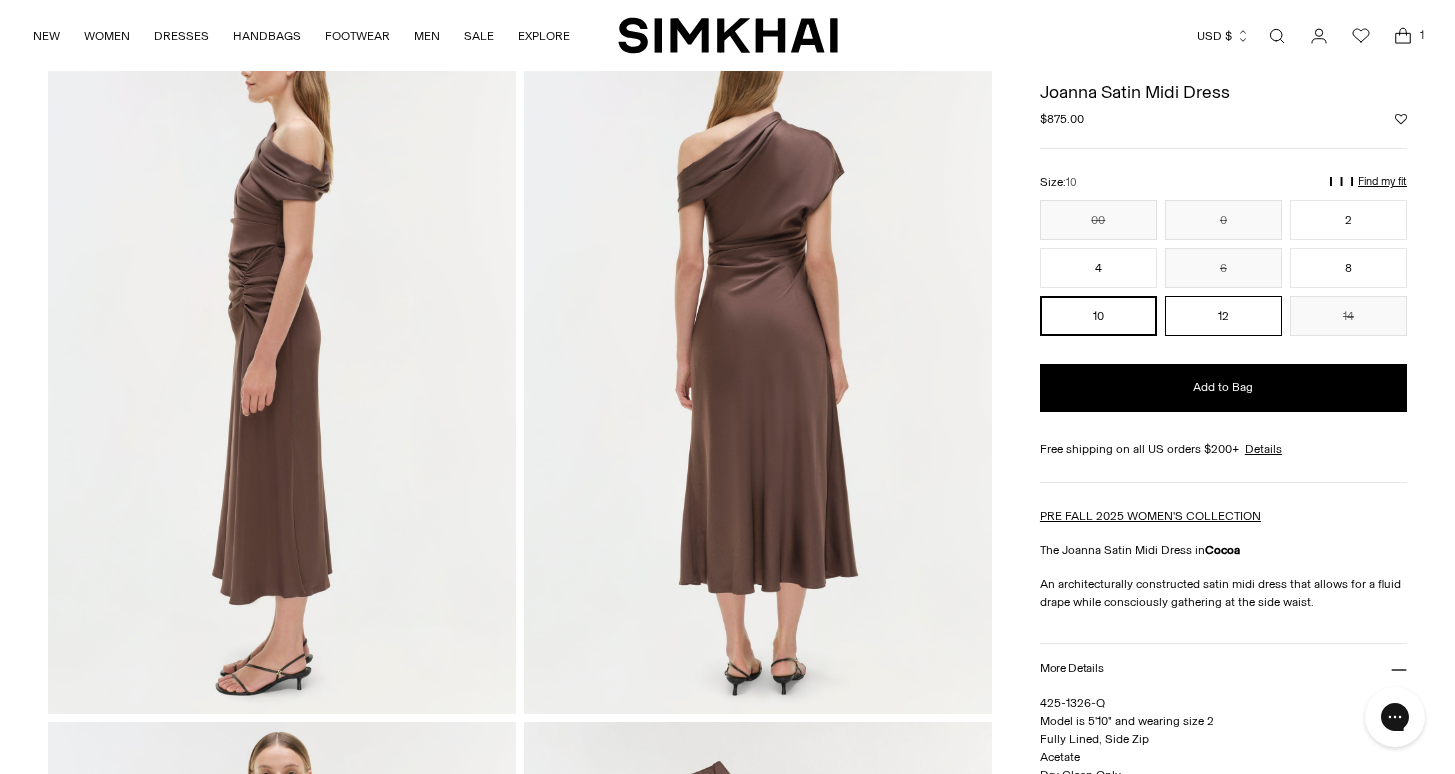 click on "12" at bounding box center (1223, 316) 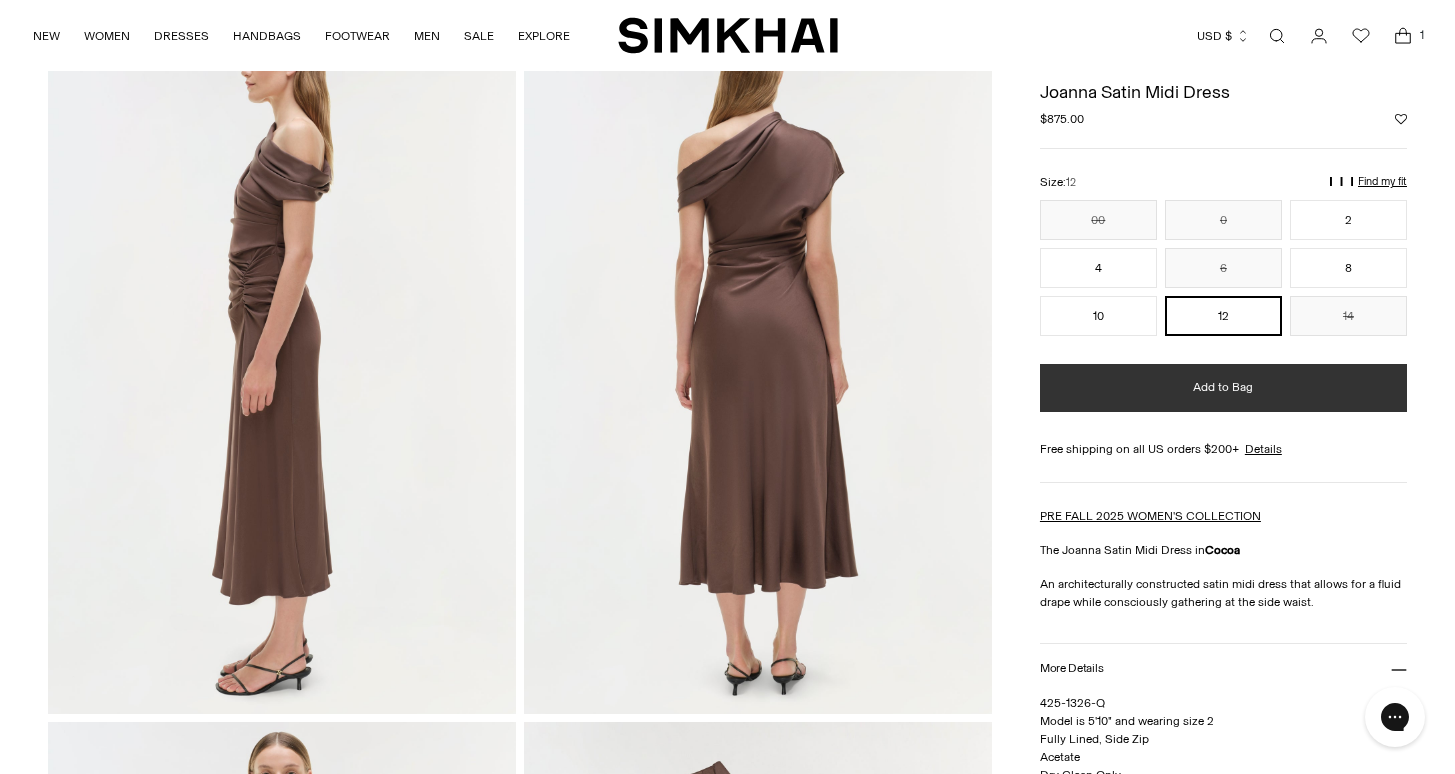 click on "Add to Bag" at bounding box center (1223, 388) 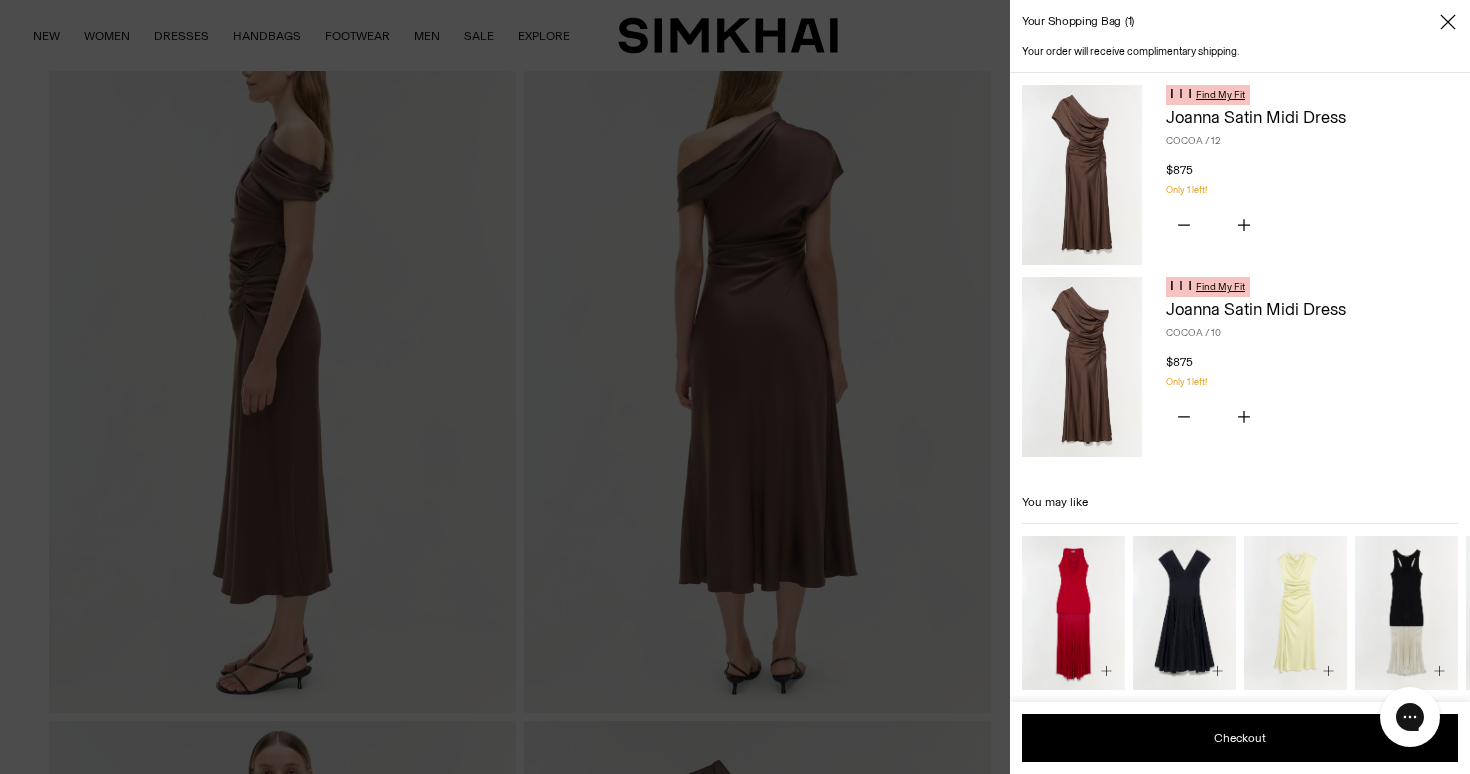 click 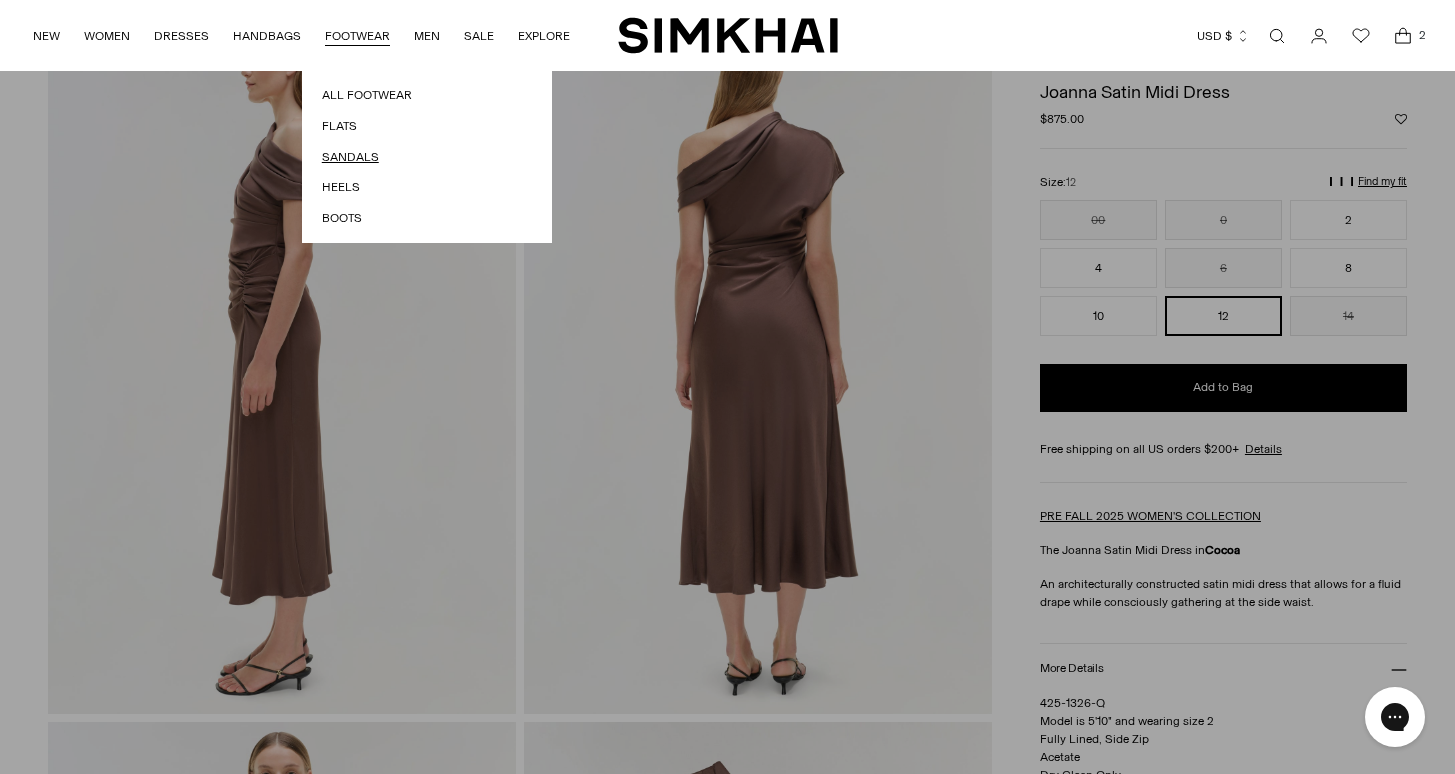 click on "Sandals" at bounding box center [427, 157] 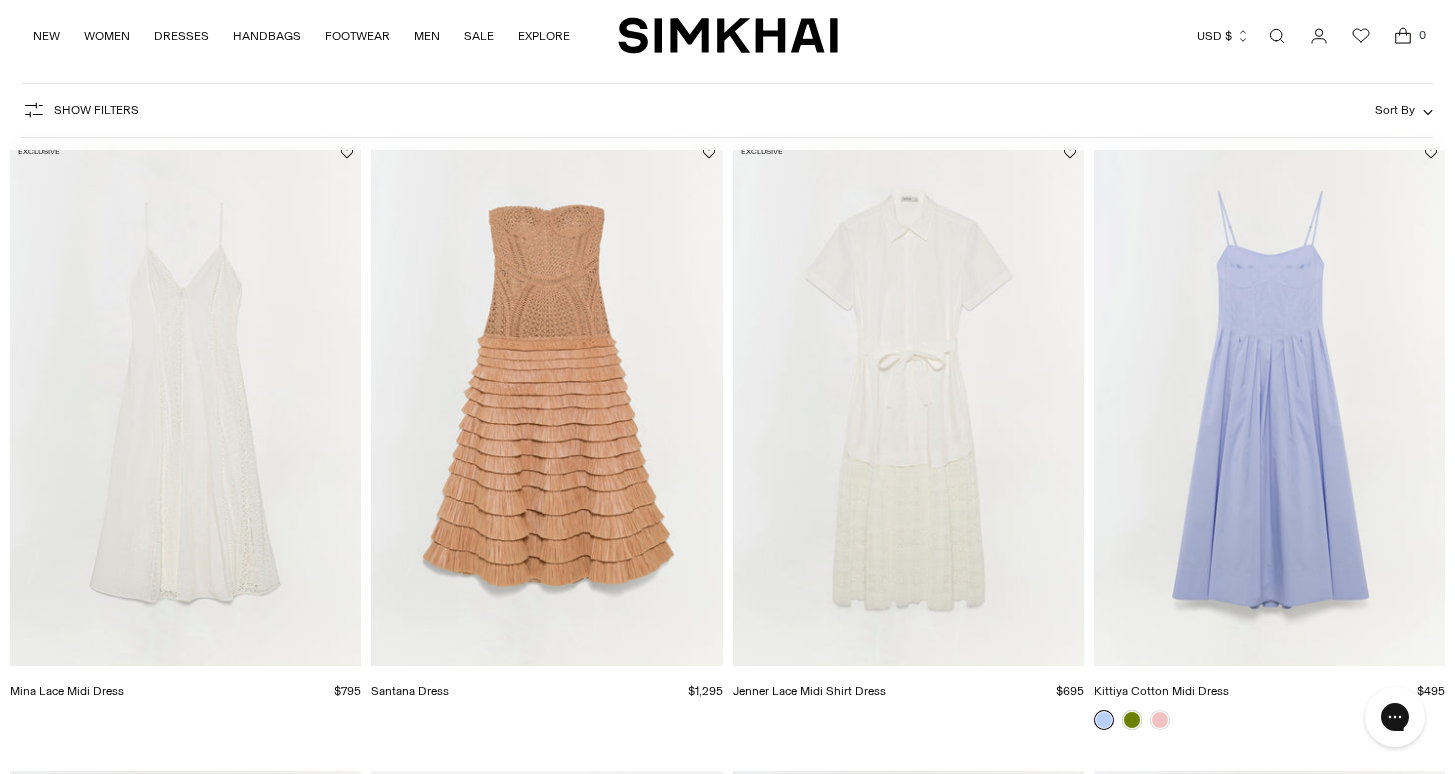 scroll, scrollTop: 142, scrollLeft: 0, axis: vertical 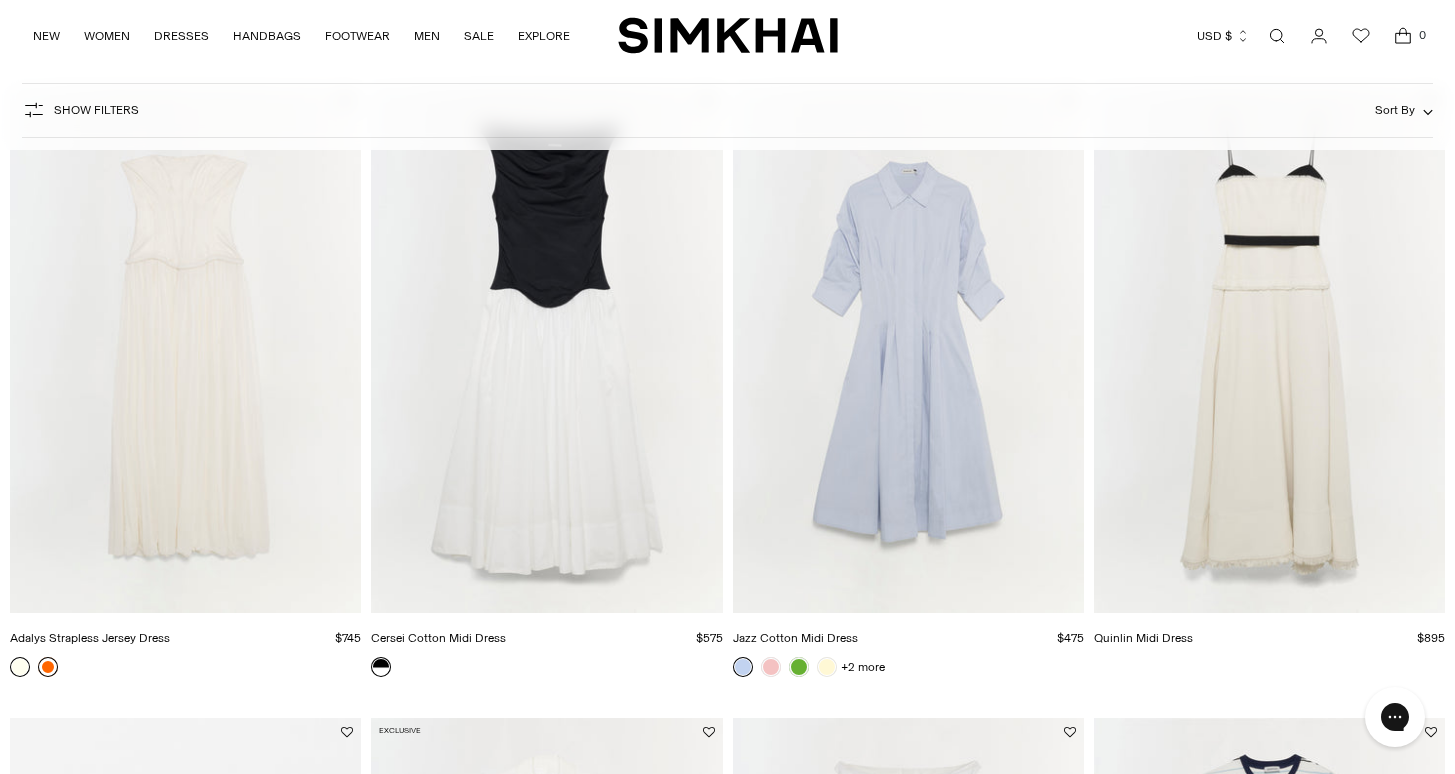 click at bounding box center (48, 667) 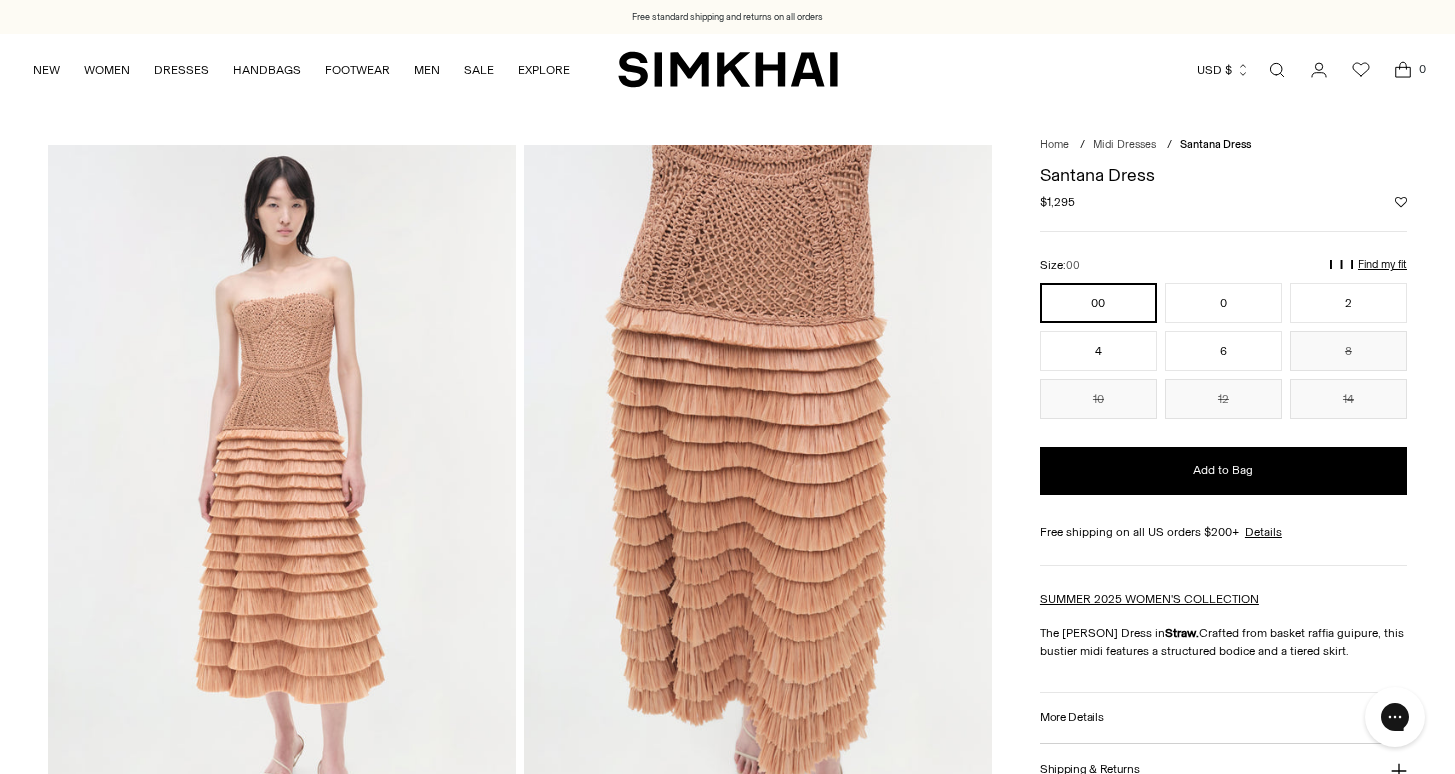 scroll, scrollTop: 0, scrollLeft: 0, axis: both 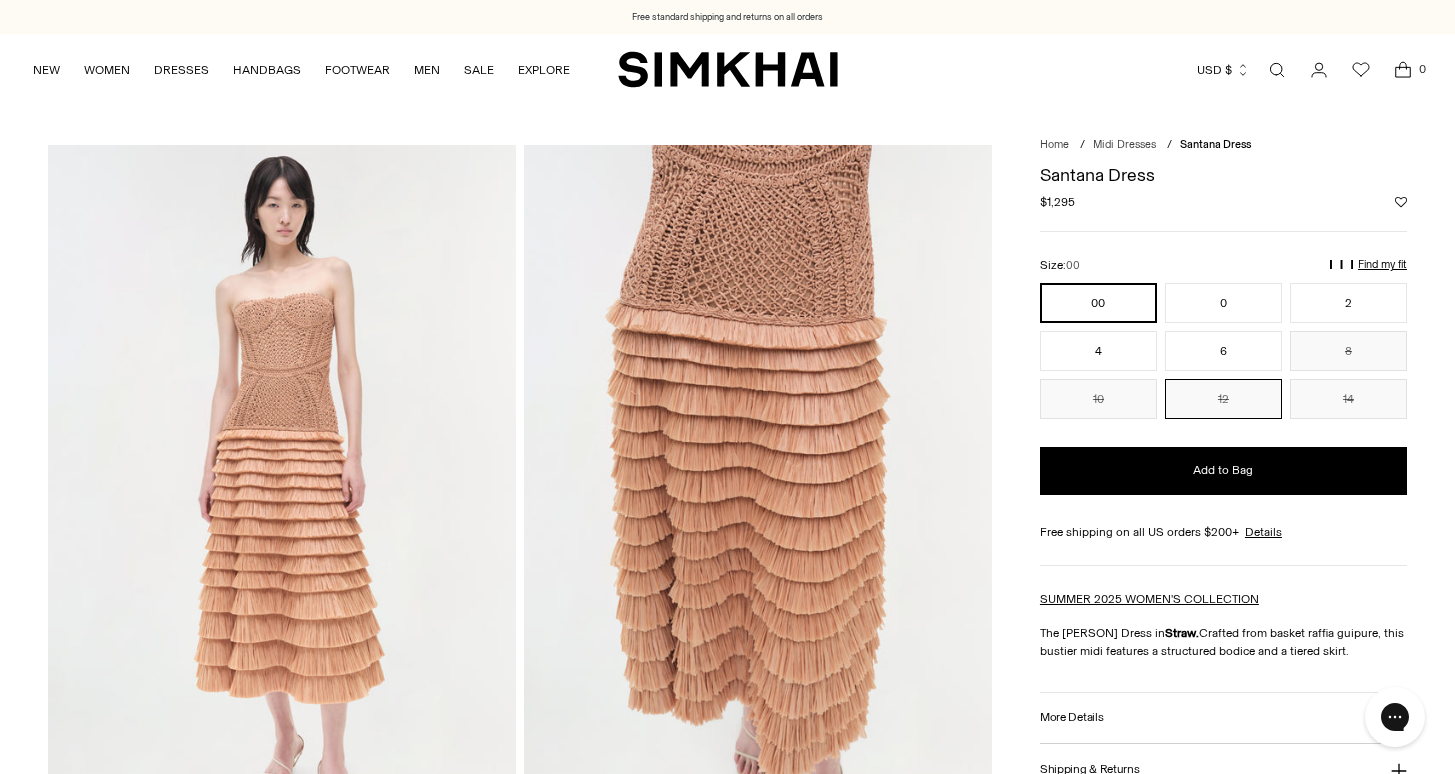 click on "12" at bounding box center (1223, 399) 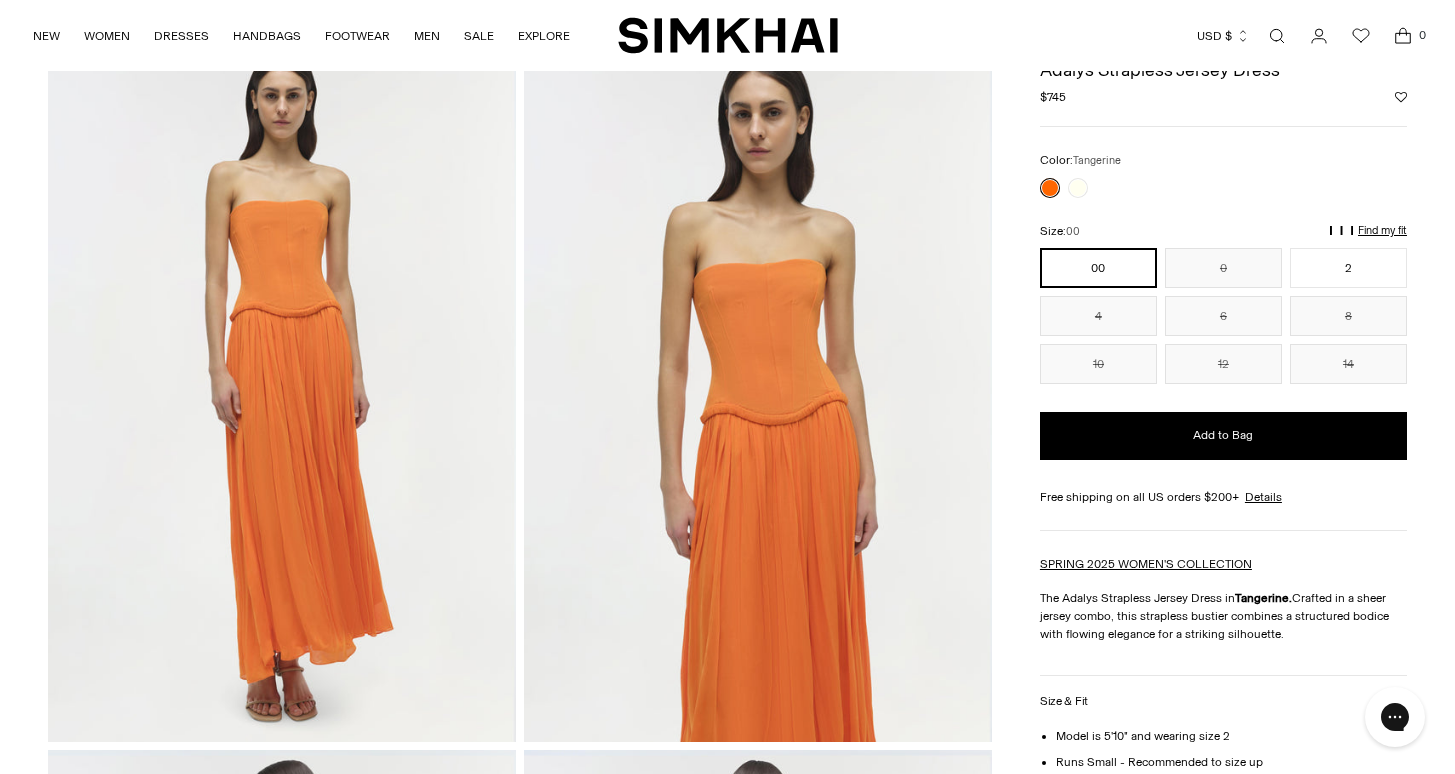 scroll, scrollTop: 0, scrollLeft: 0, axis: both 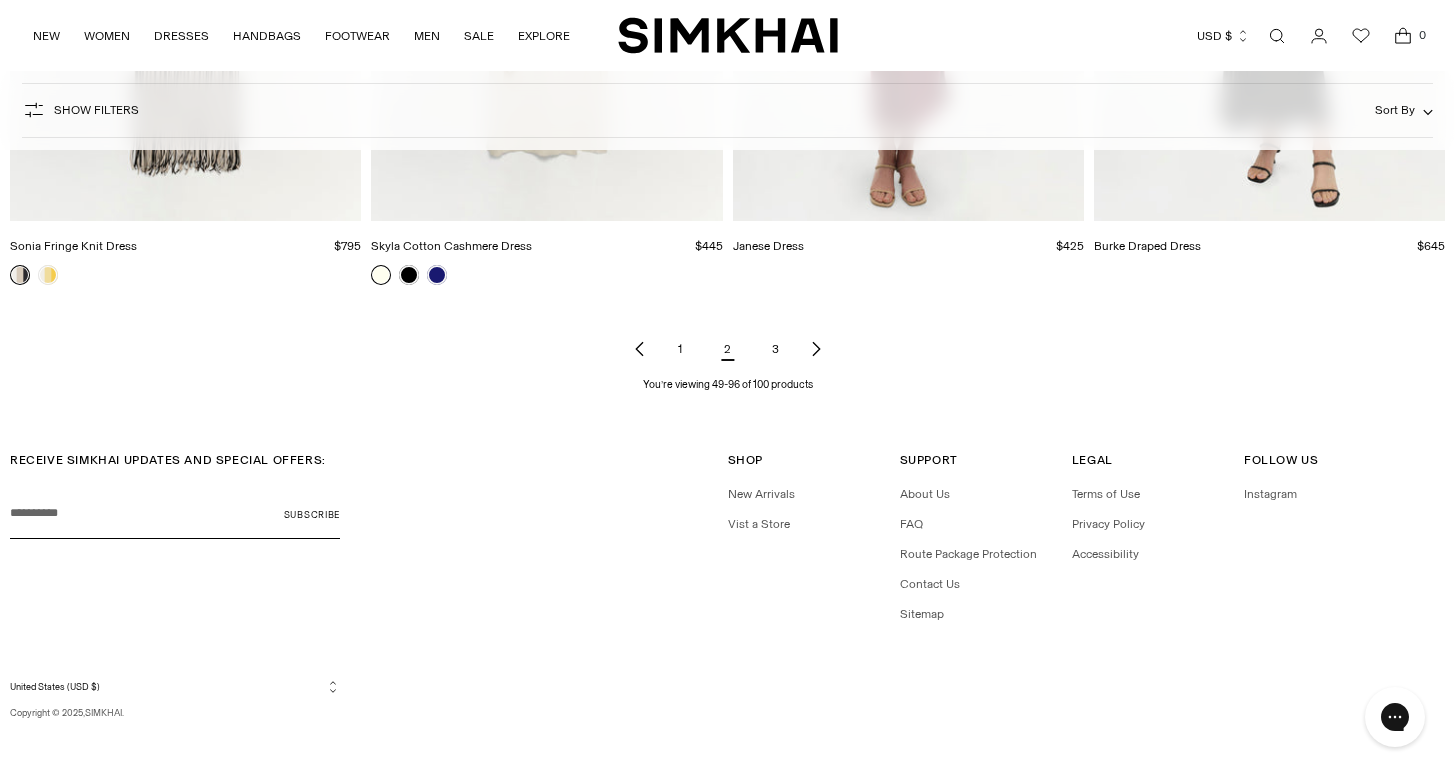 click on "3" at bounding box center (776, 349) 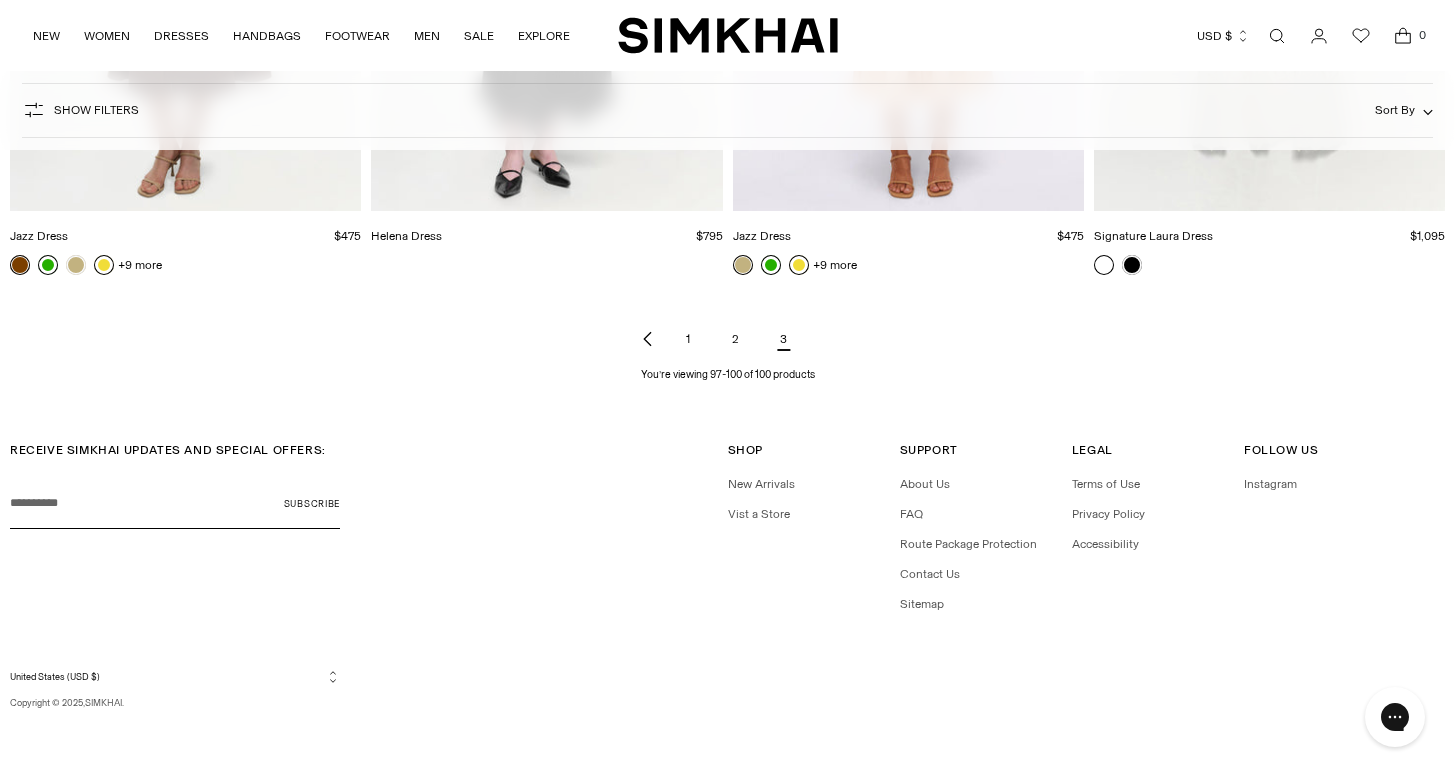scroll, scrollTop: 0, scrollLeft: 0, axis: both 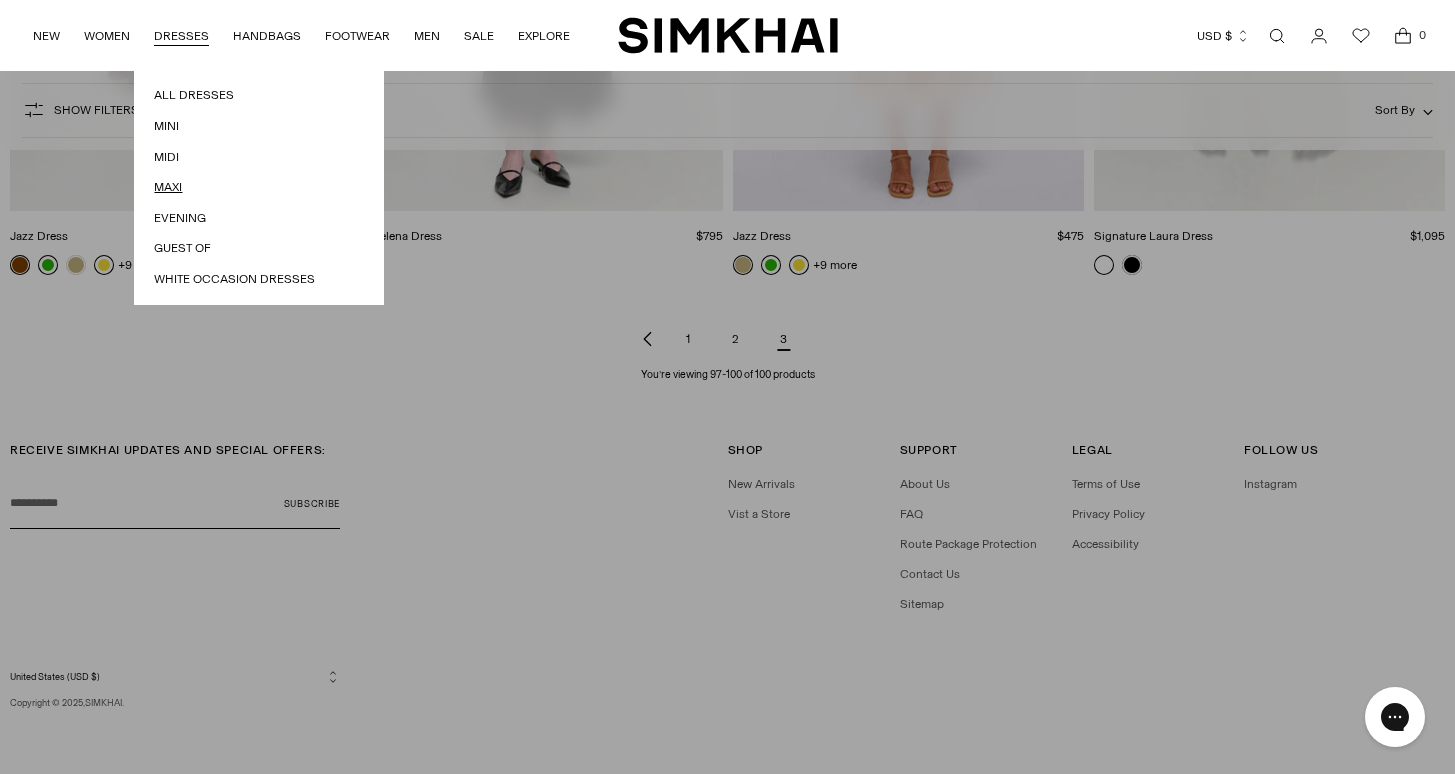 click on "Maxi" at bounding box center (259, 187) 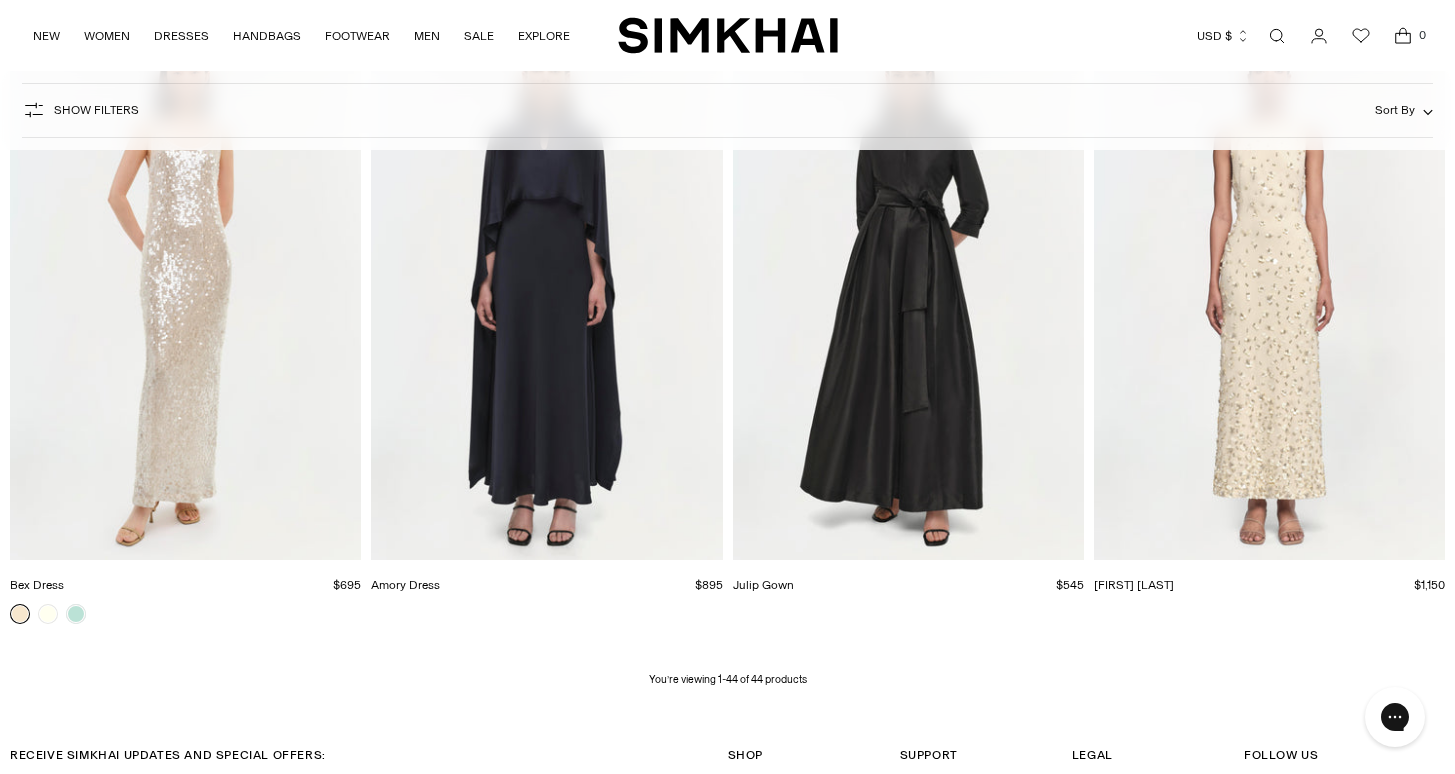 scroll, scrollTop: 6734, scrollLeft: 0, axis: vertical 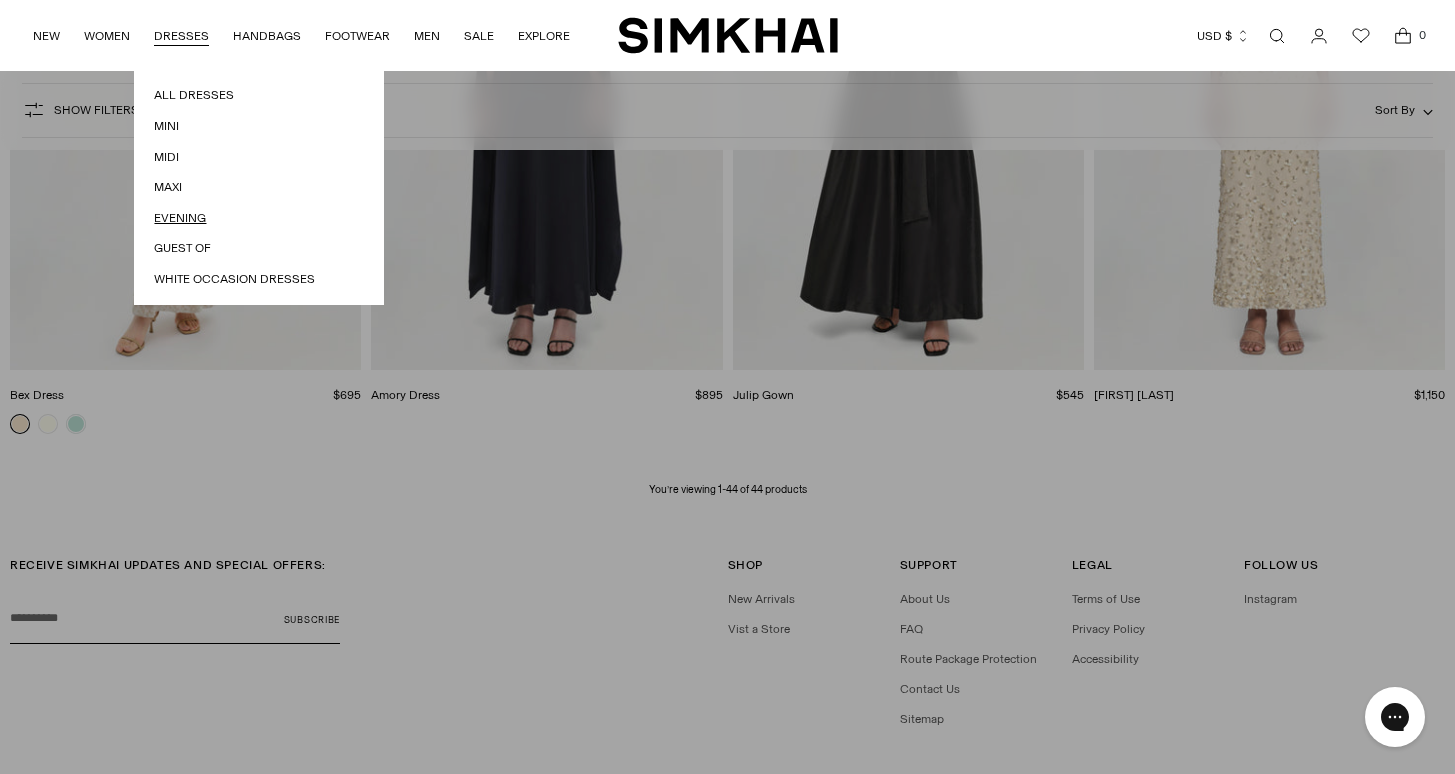 click on "Evening" at bounding box center [259, 218] 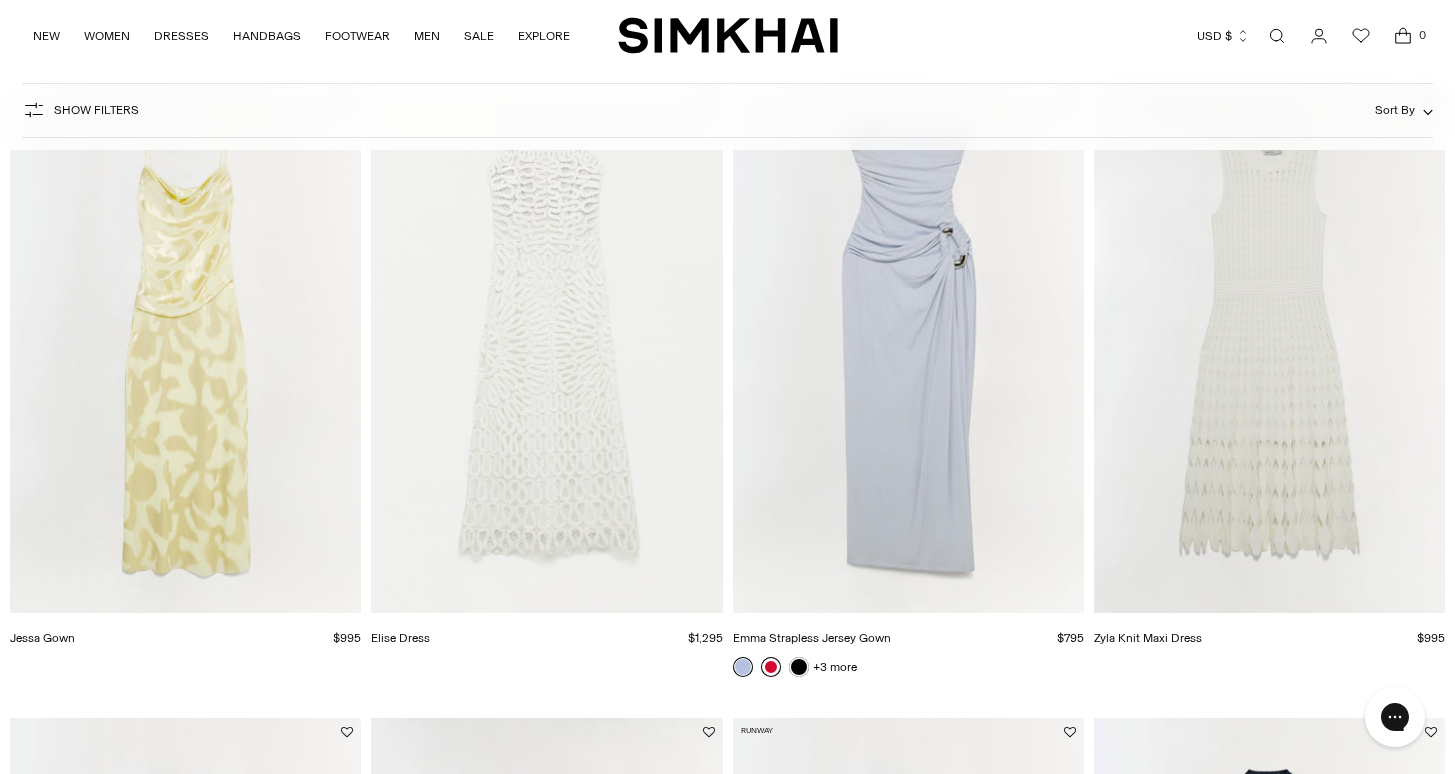 scroll, scrollTop: 836, scrollLeft: 0, axis: vertical 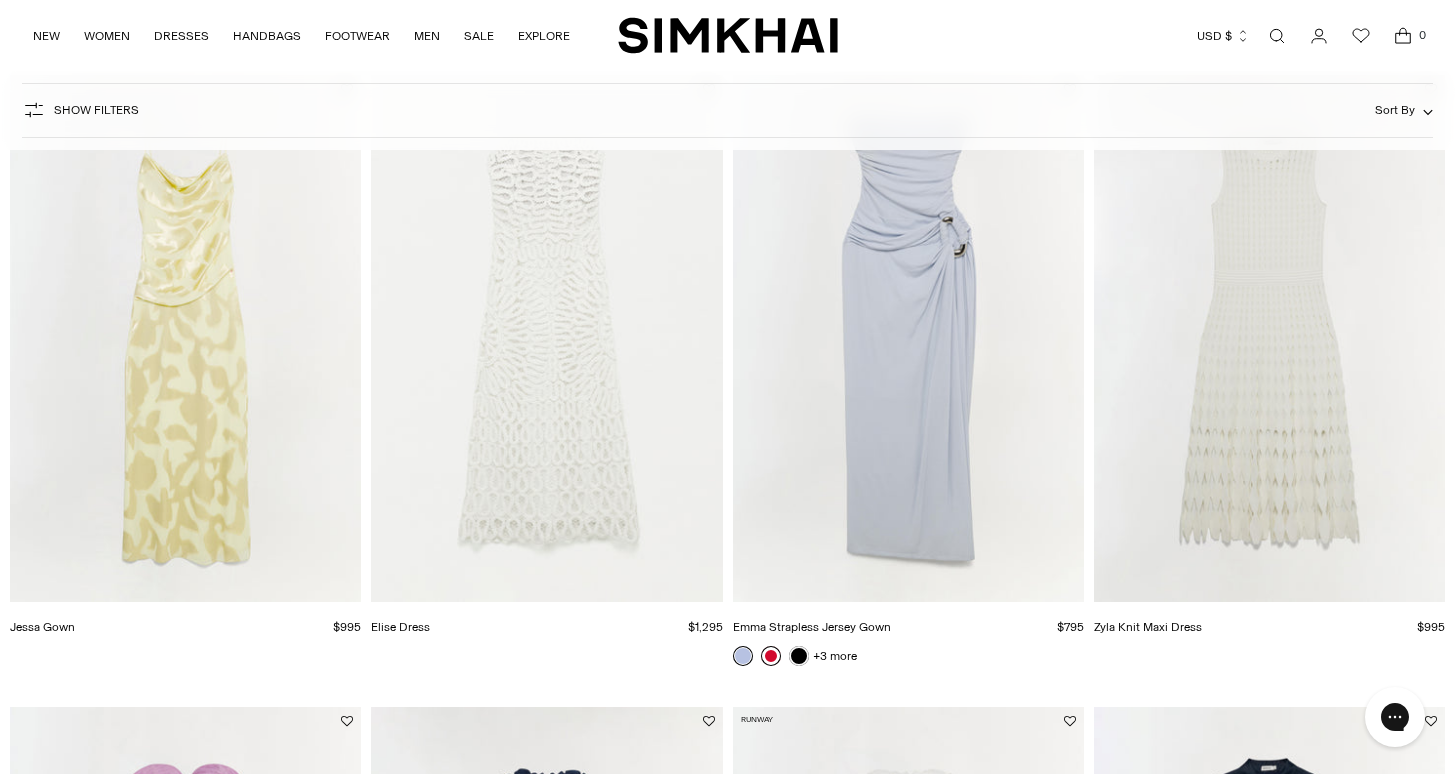 click 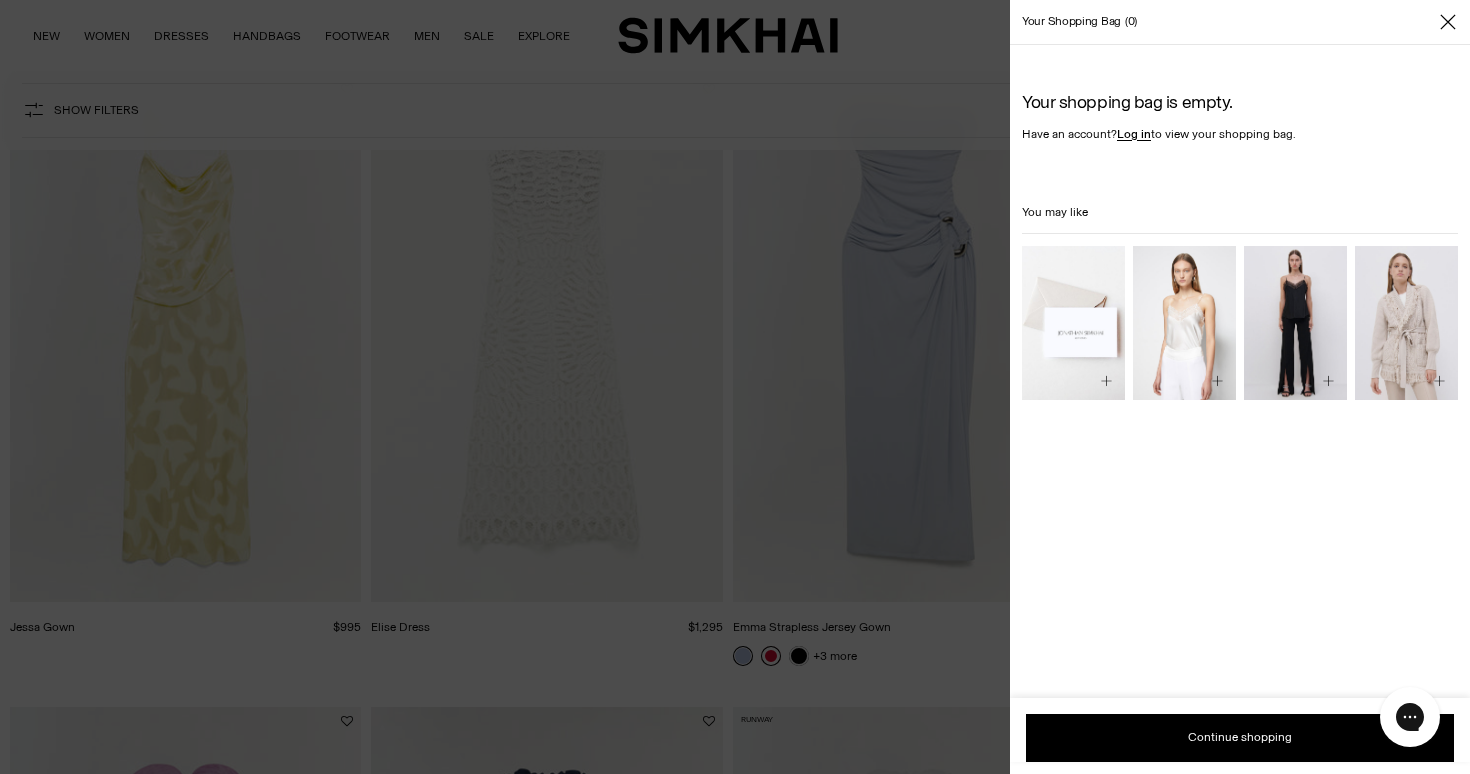 click at bounding box center [735, 387] 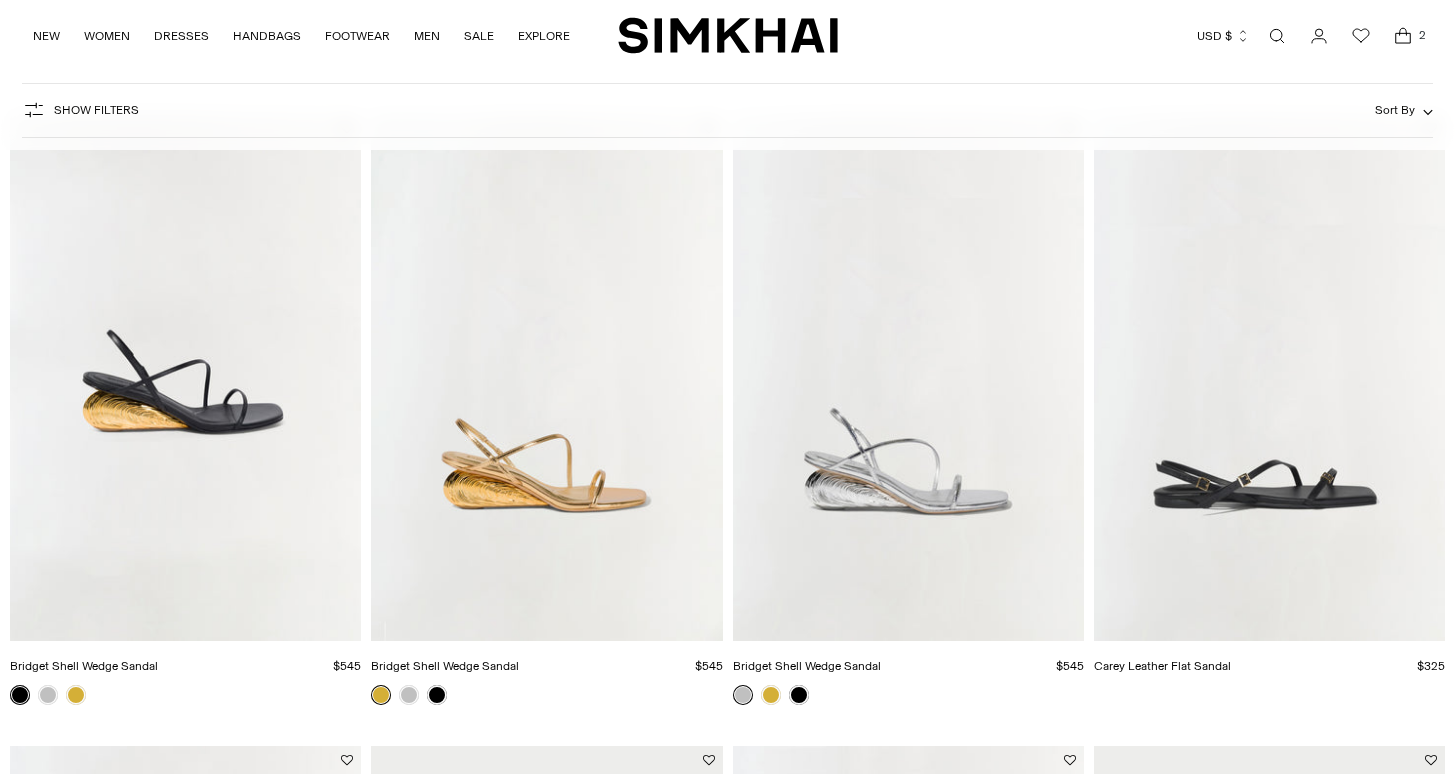 scroll, scrollTop: 197, scrollLeft: 0, axis: vertical 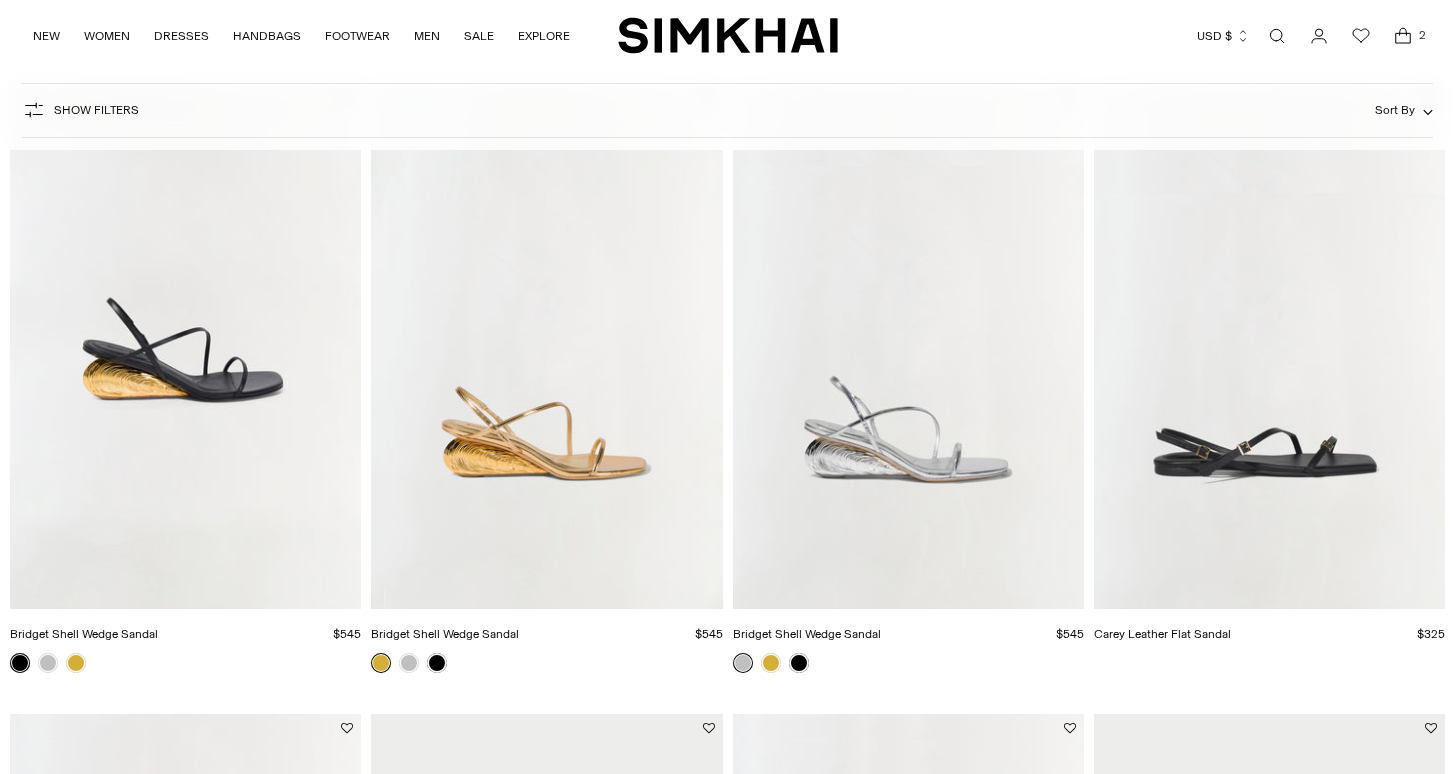 click at bounding box center (0, 0) 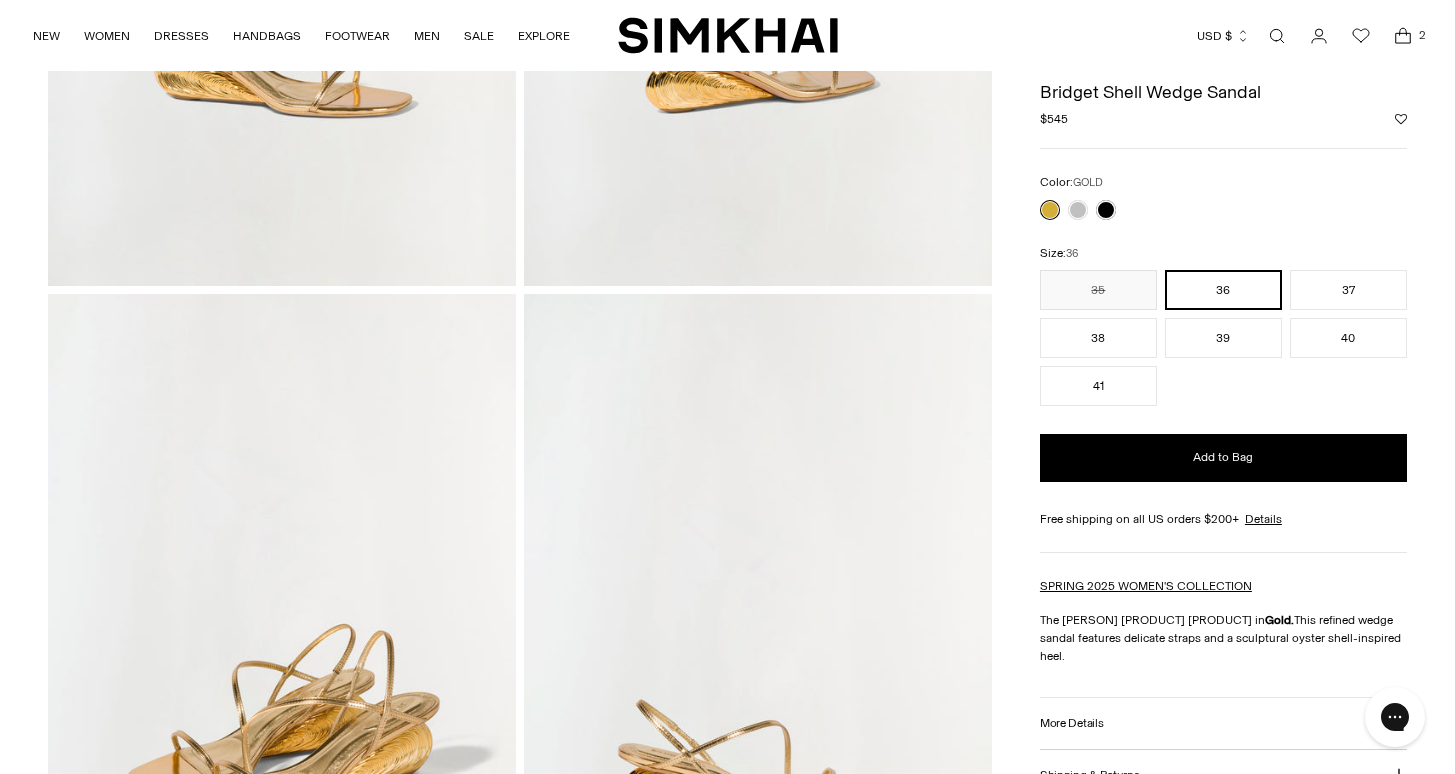 scroll, scrollTop: 428, scrollLeft: 0, axis: vertical 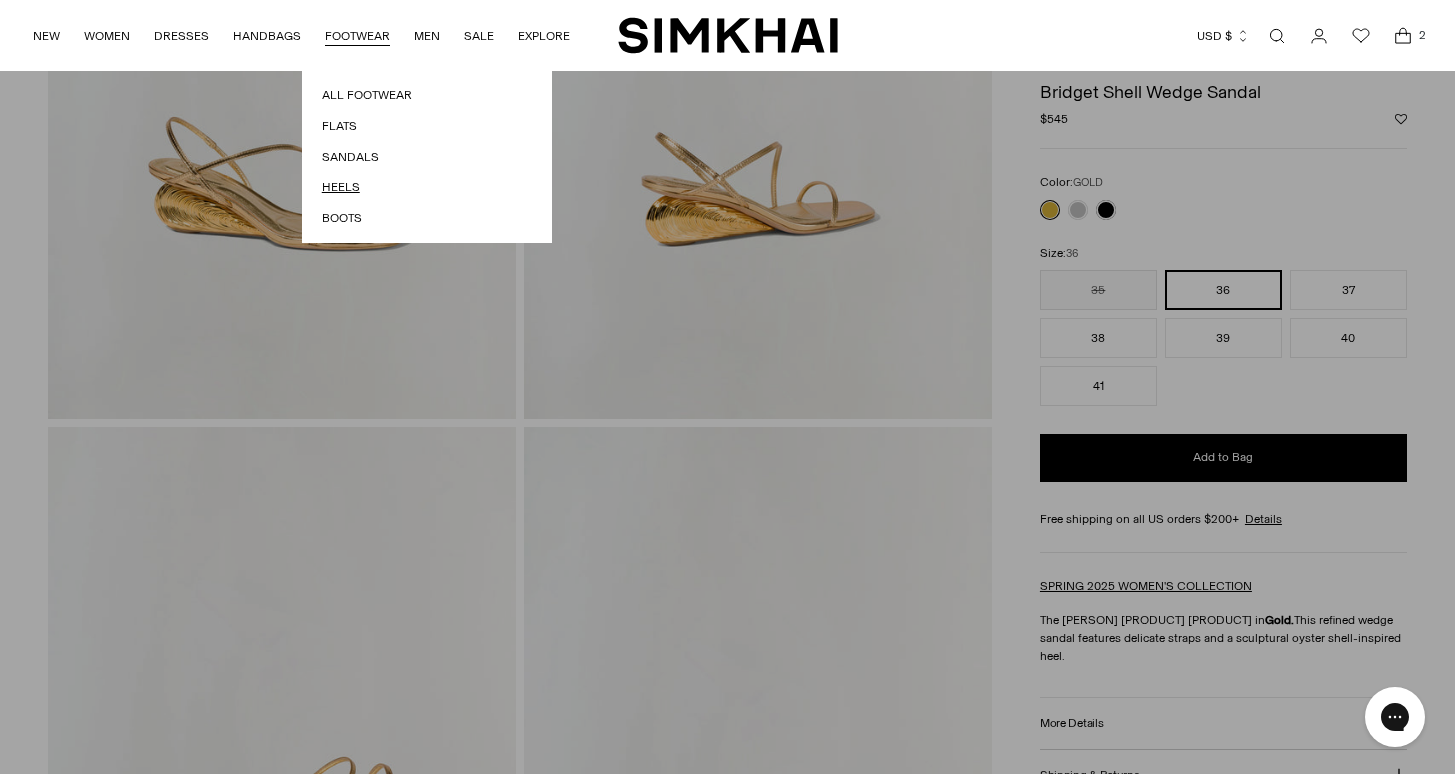 click on "Heels" at bounding box center [427, 187] 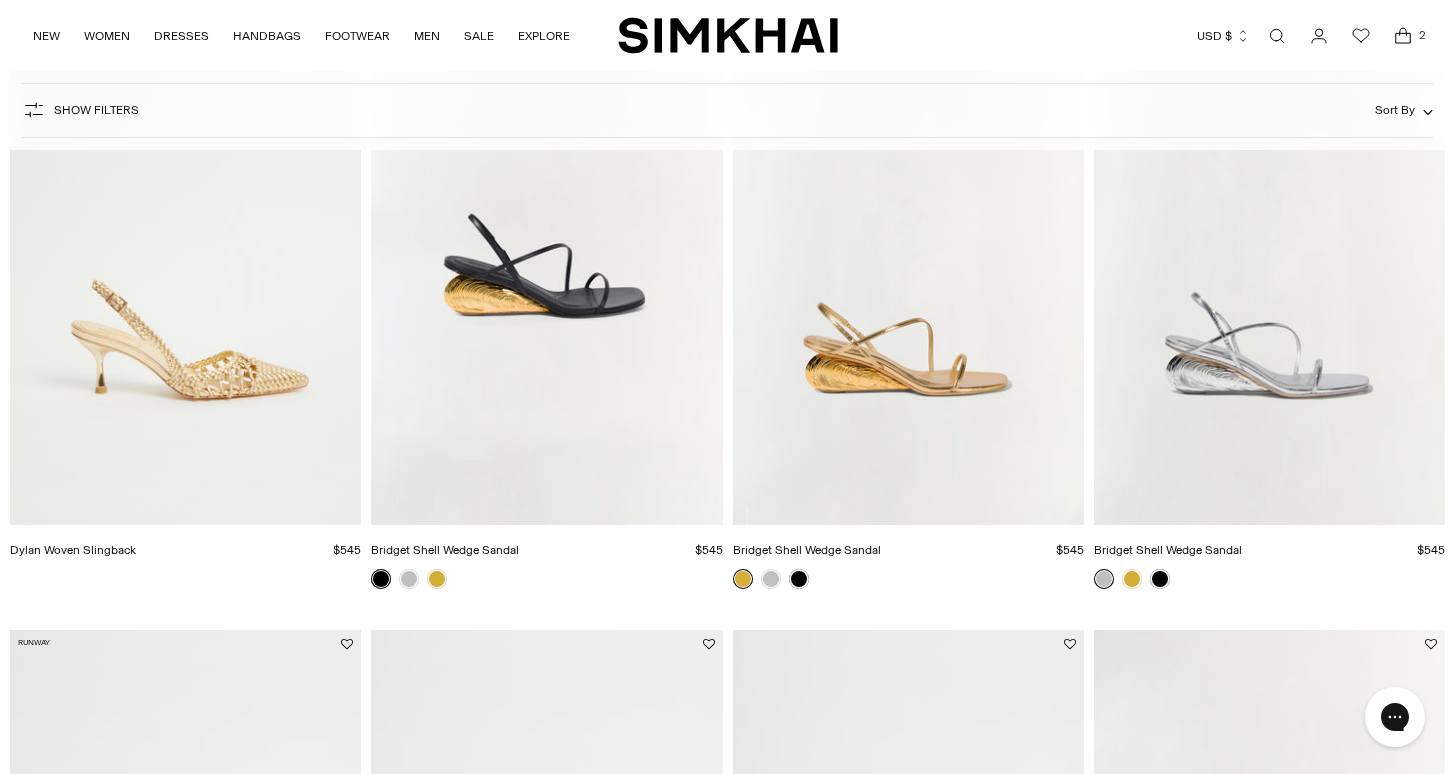 scroll, scrollTop: 950, scrollLeft: 0, axis: vertical 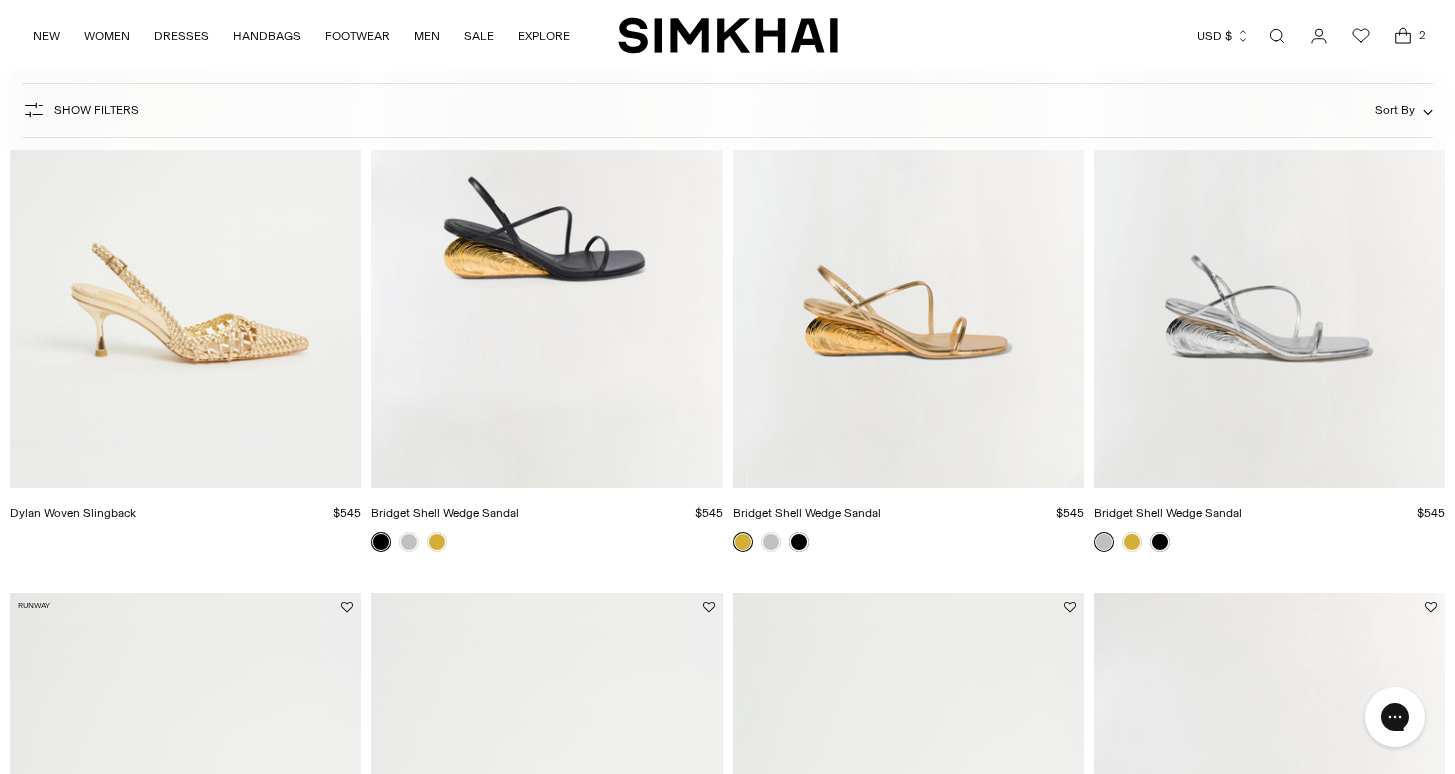 click at bounding box center [0, 0] 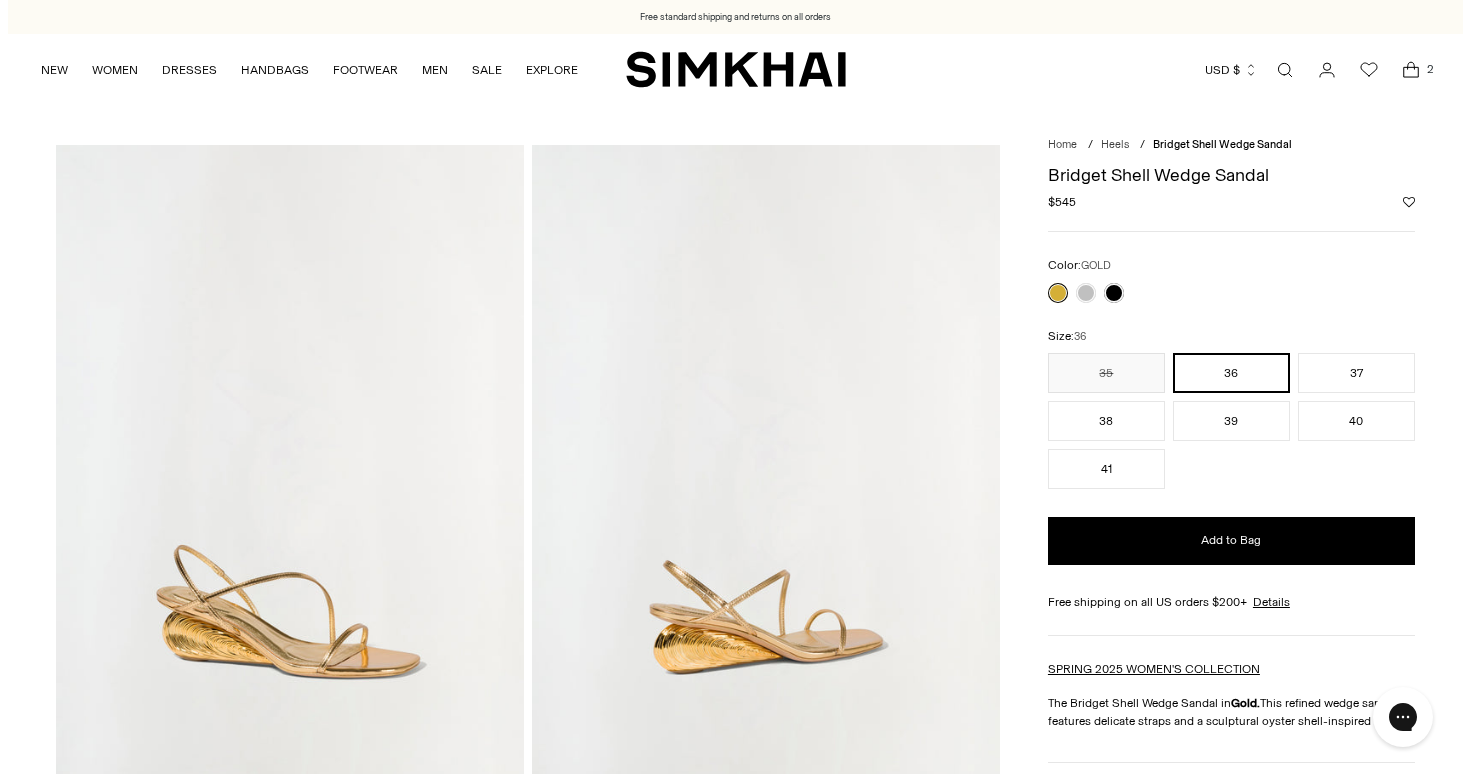 scroll, scrollTop: 0, scrollLeft: 0, axis: both 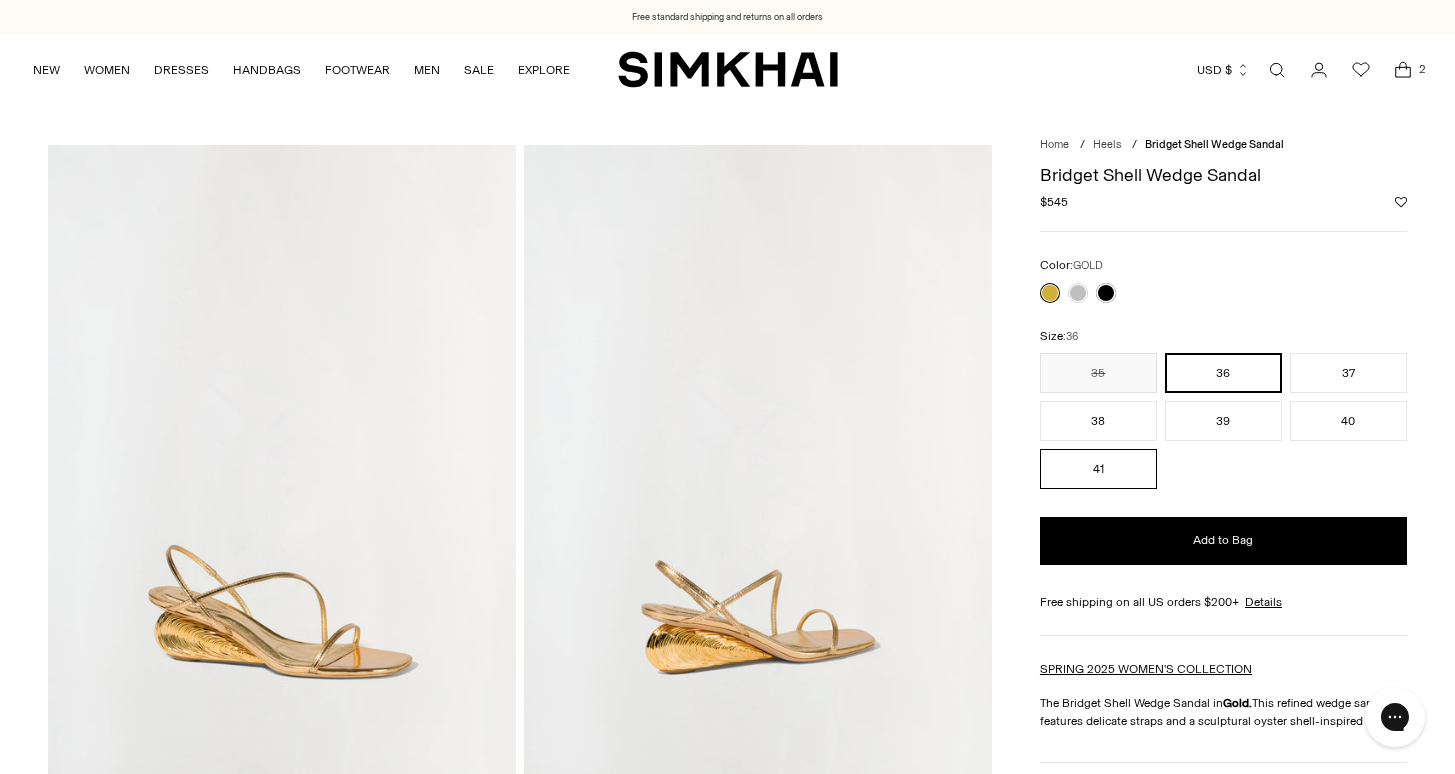 click on "41" at bounding box center [1098, 469] 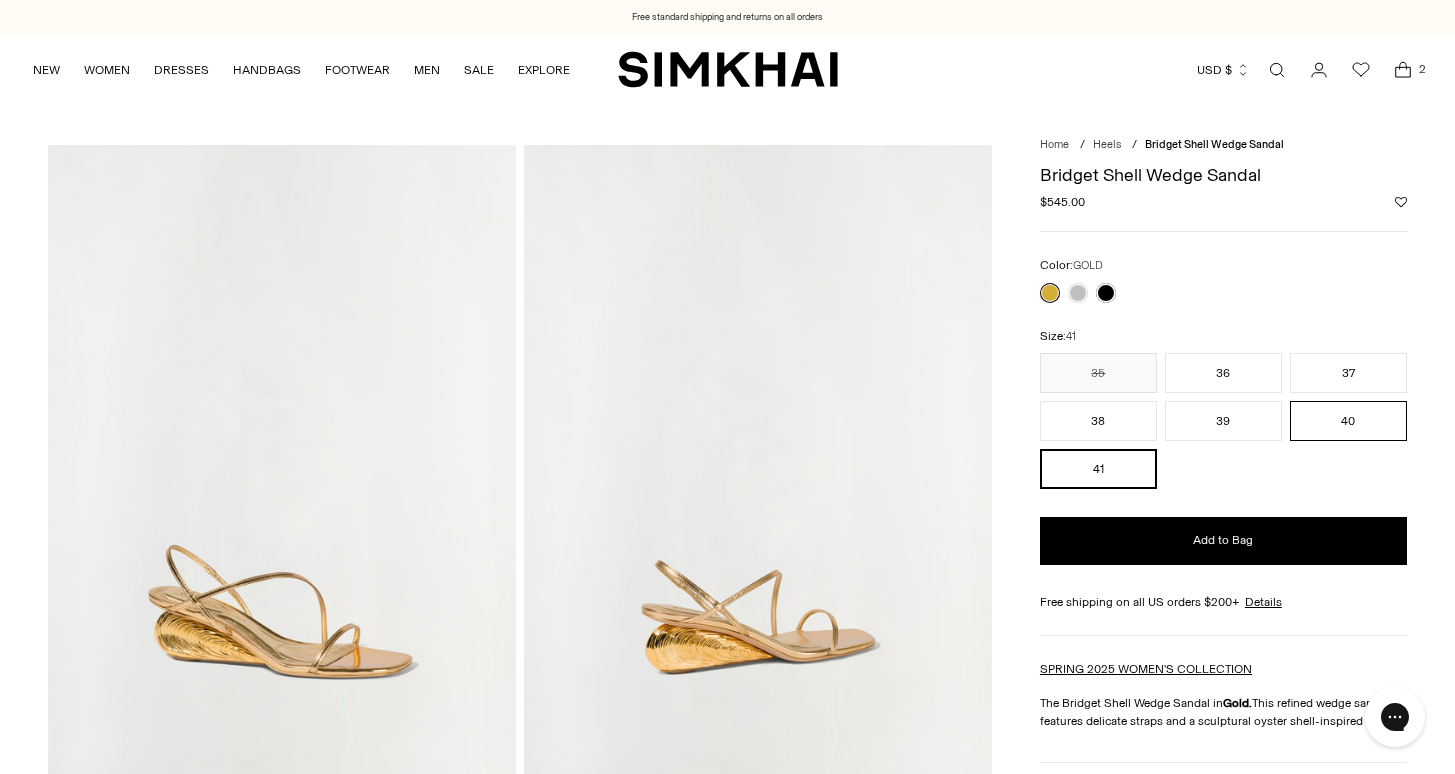 click on "40" at bounding box center (1348, 421) 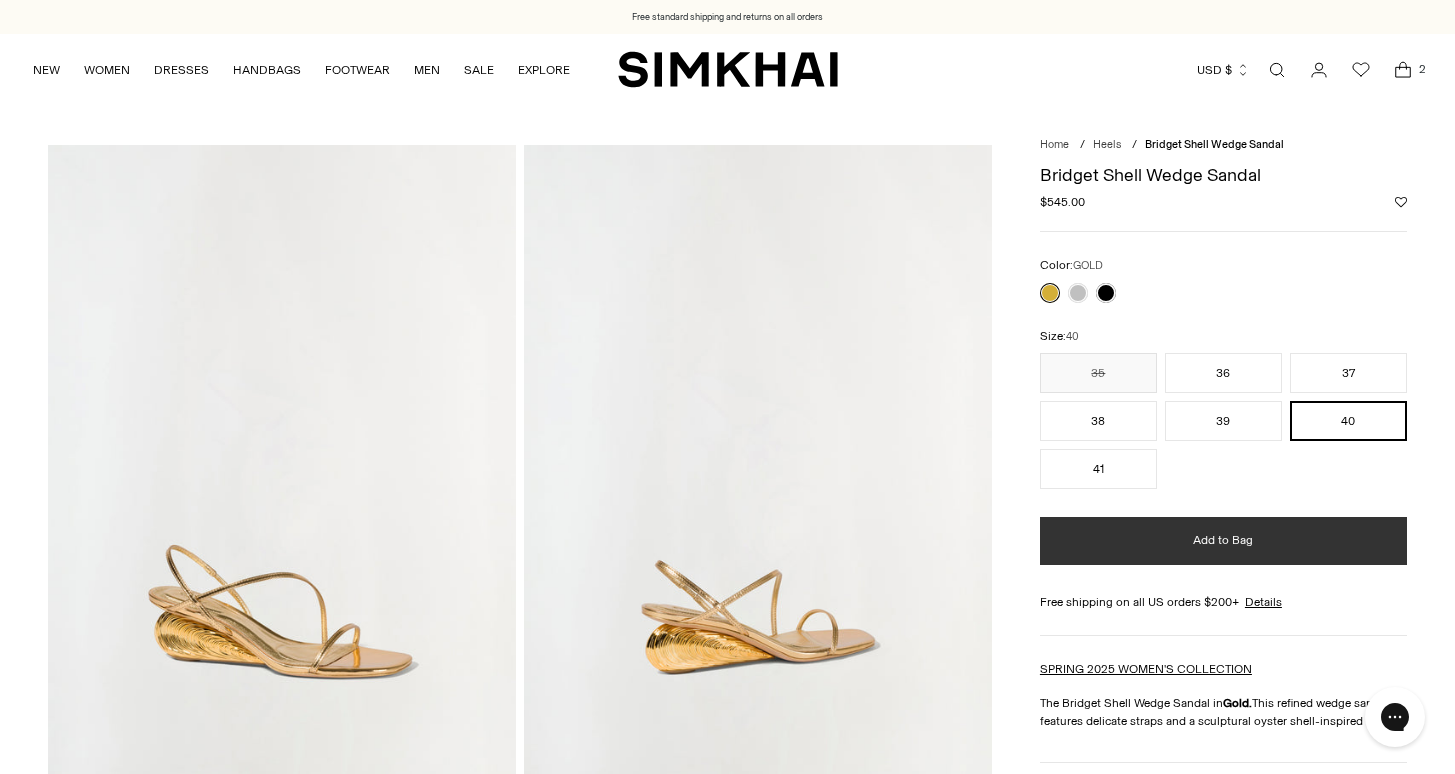 click on "Add to Bag" at bounding box center (1223, 540) 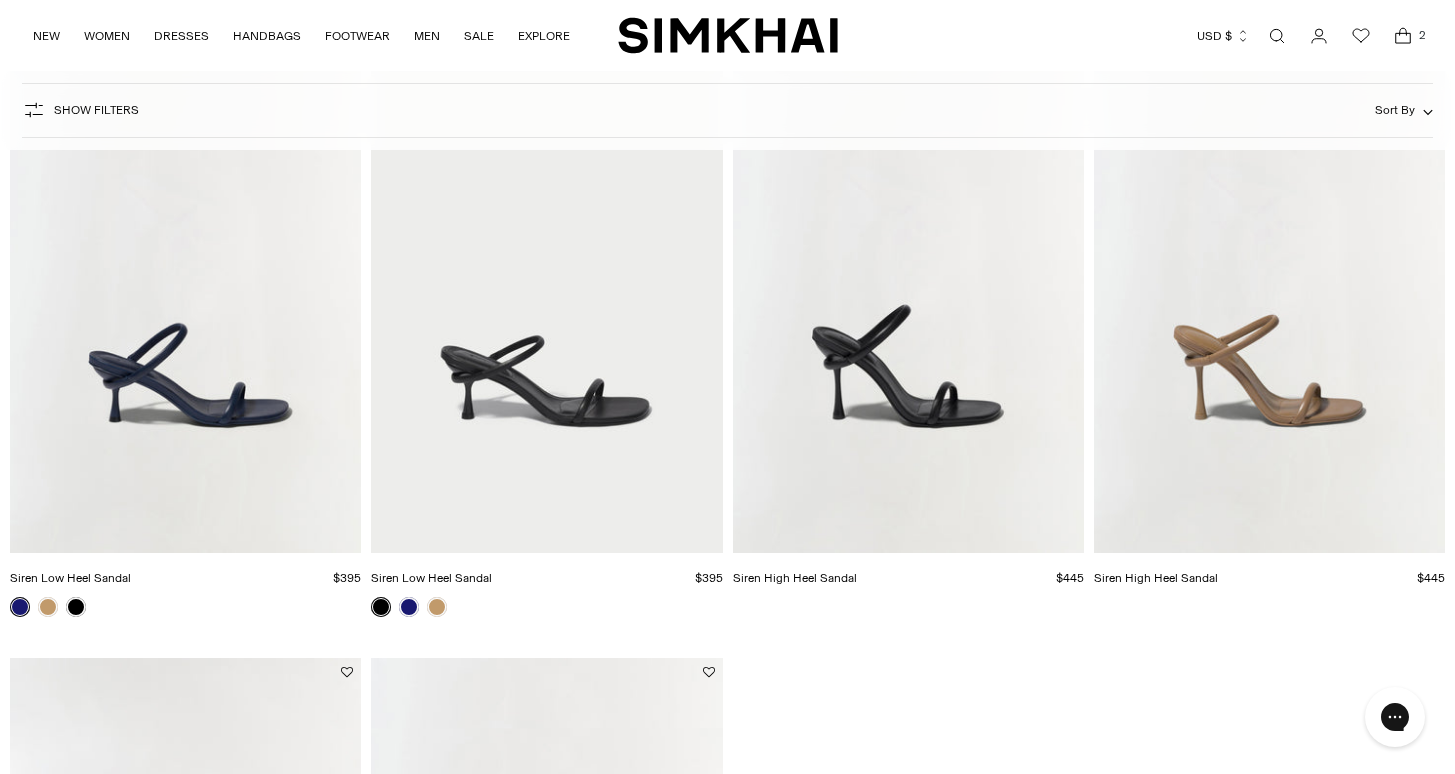 scroll, scrollTop: 3365, scrollLeft: 0, axis: vertical 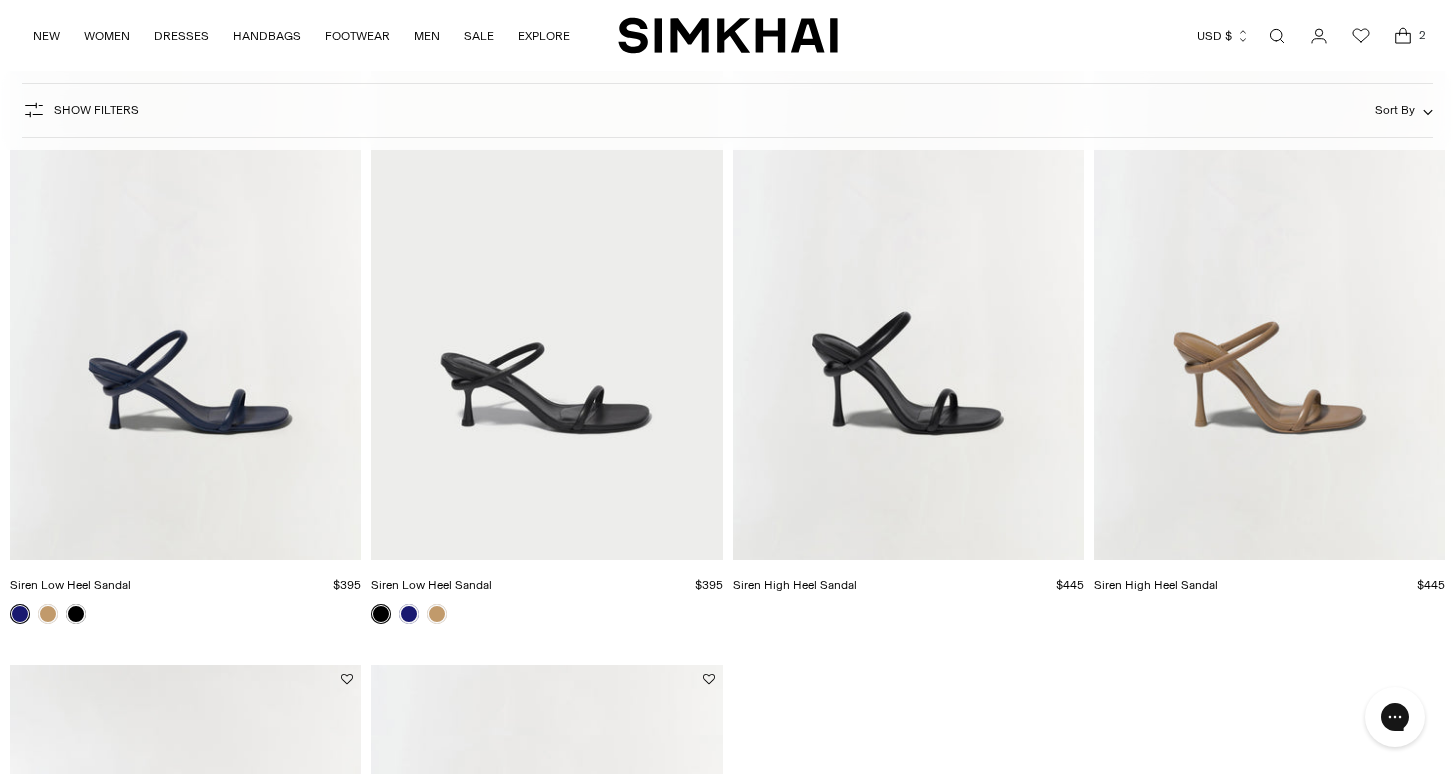 click at bounding box center (0, 0) 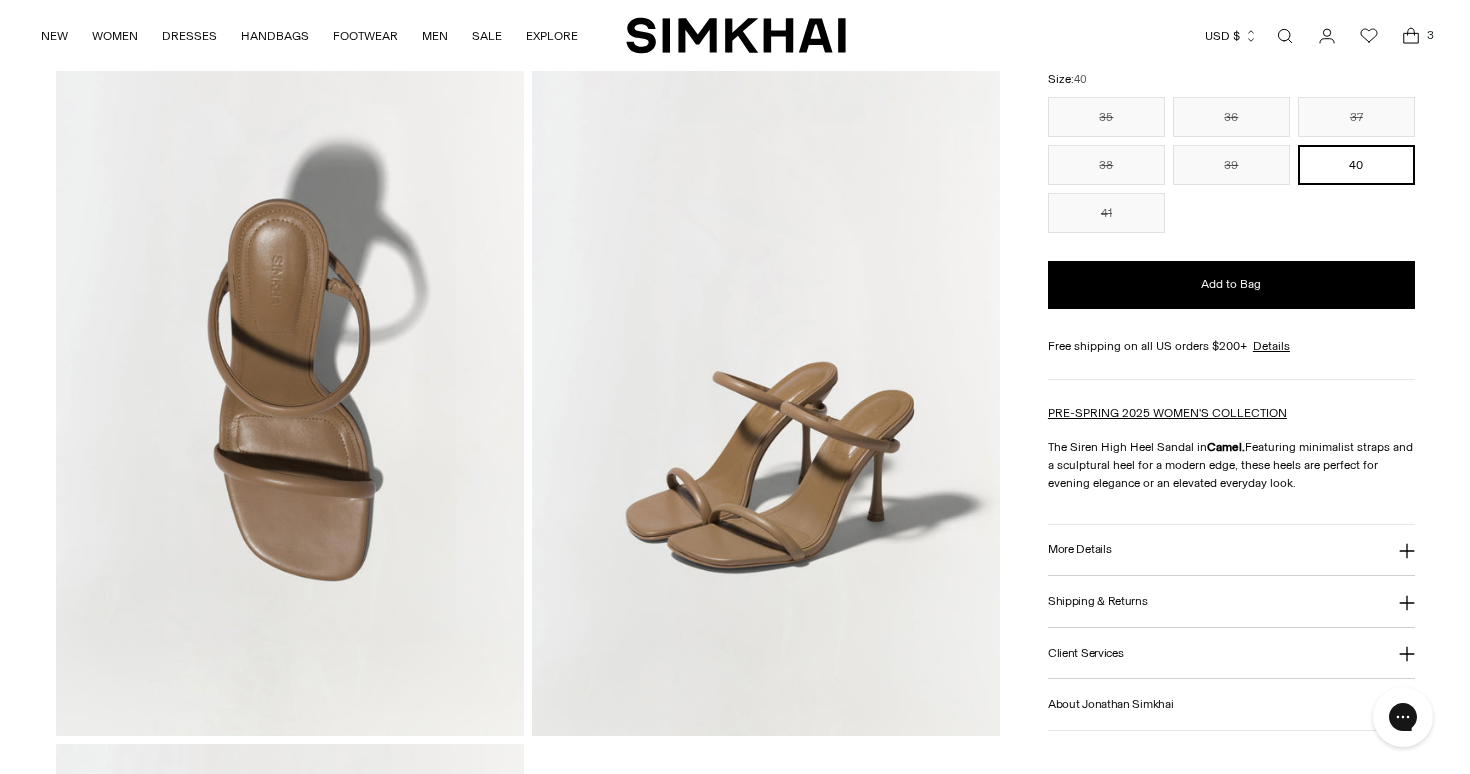 scroll, scrollTop: 897, scrollLeft: 0, axis: vertical 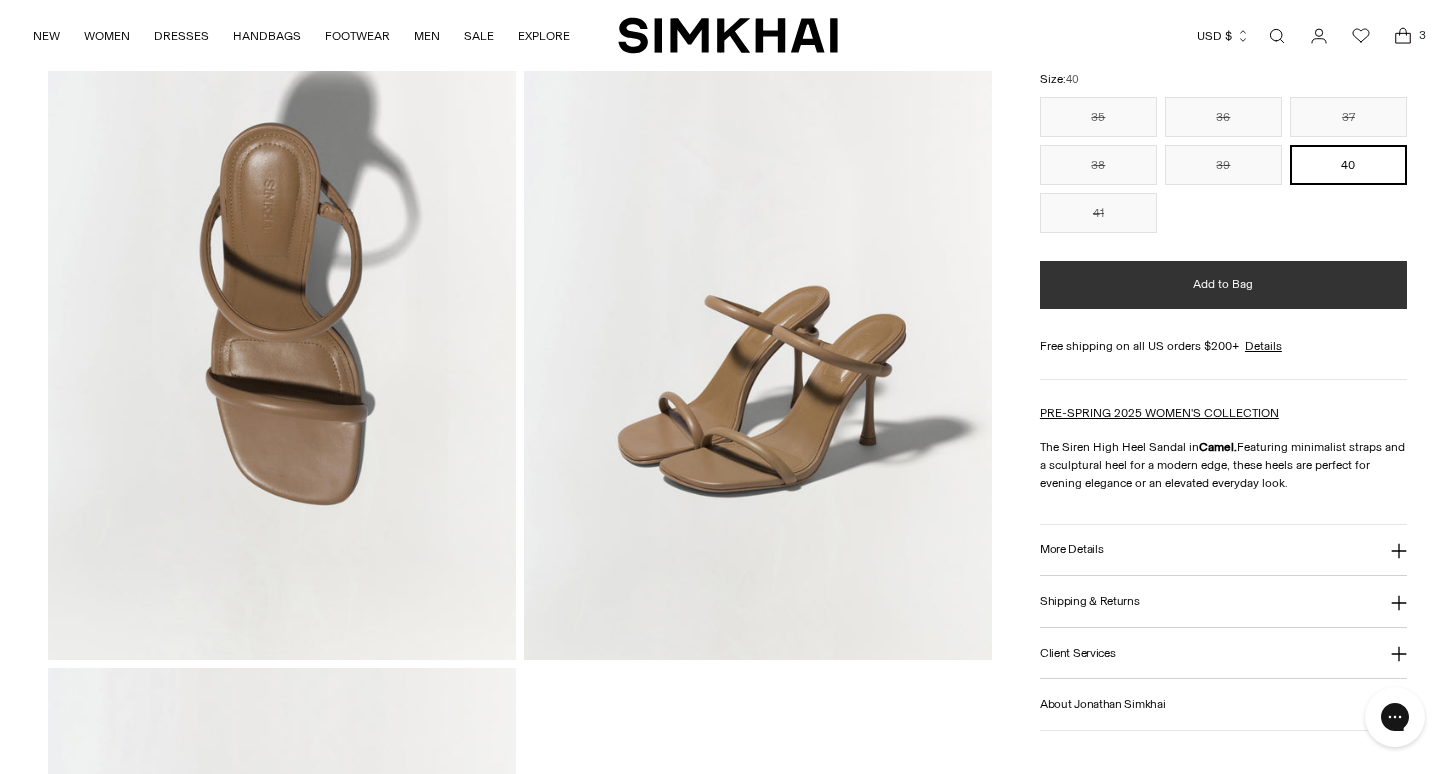 click on "Add to Bag" at bounding box center [1223, 285] 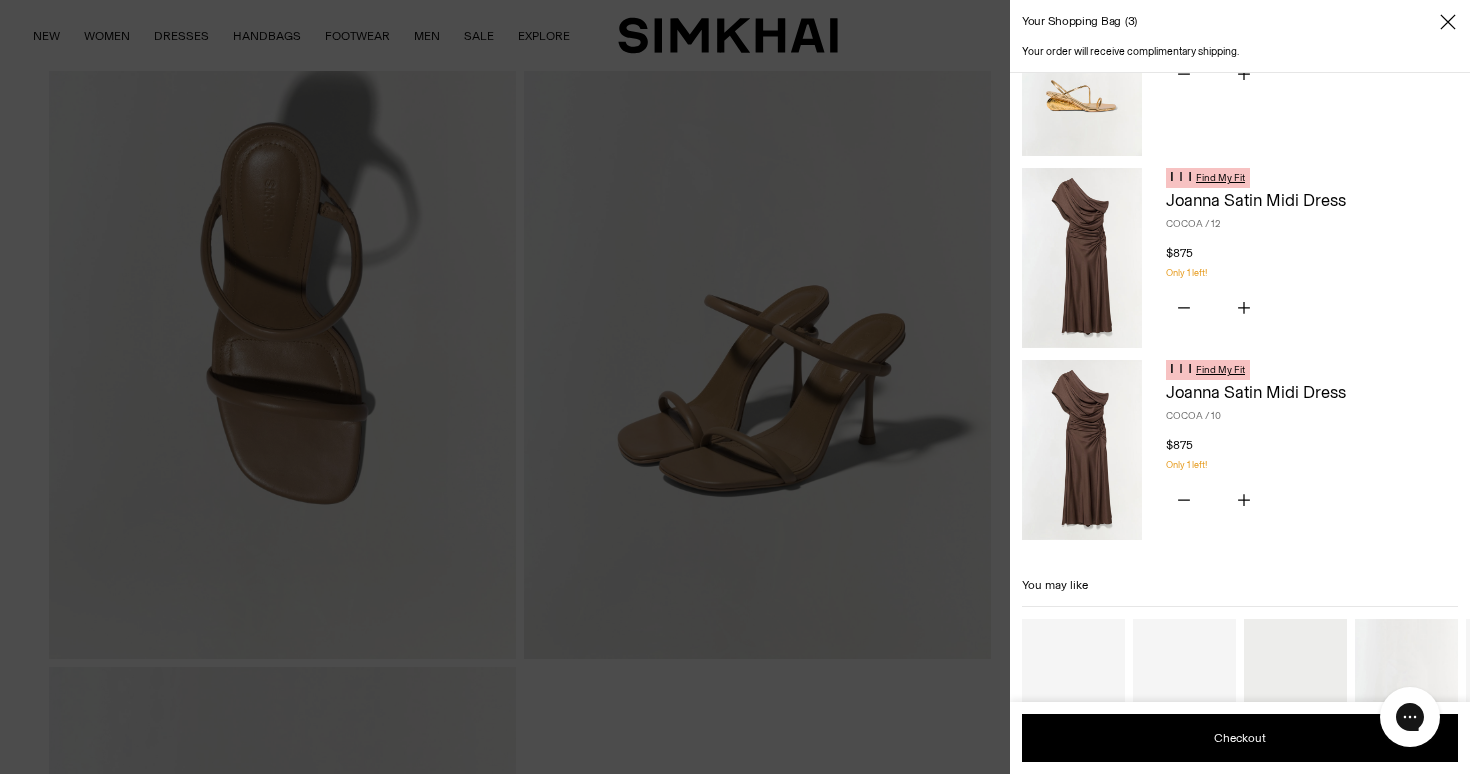 scroll, scrollTop: 342, scrollLeft: 0, axis: vertical 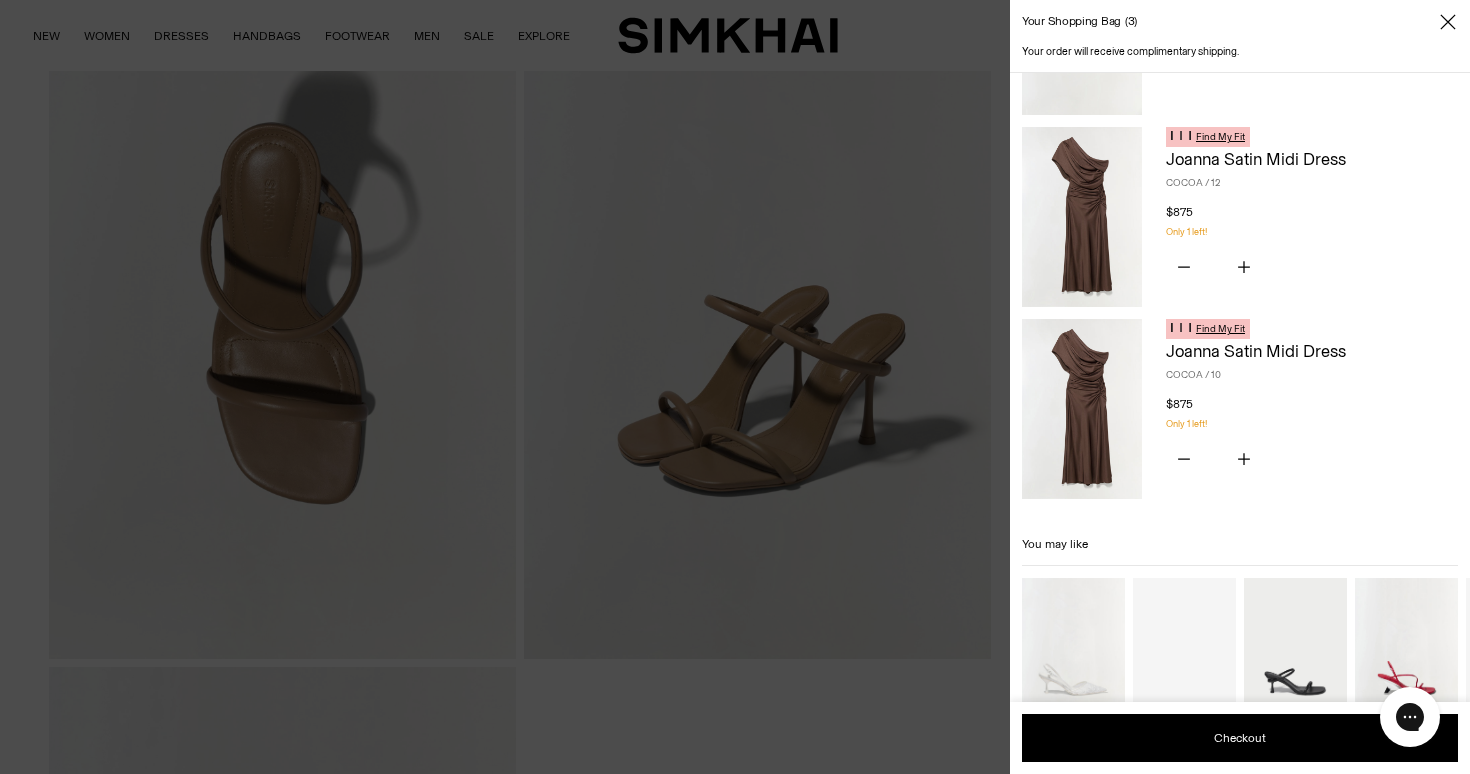 click at bounding box center (735, 387) 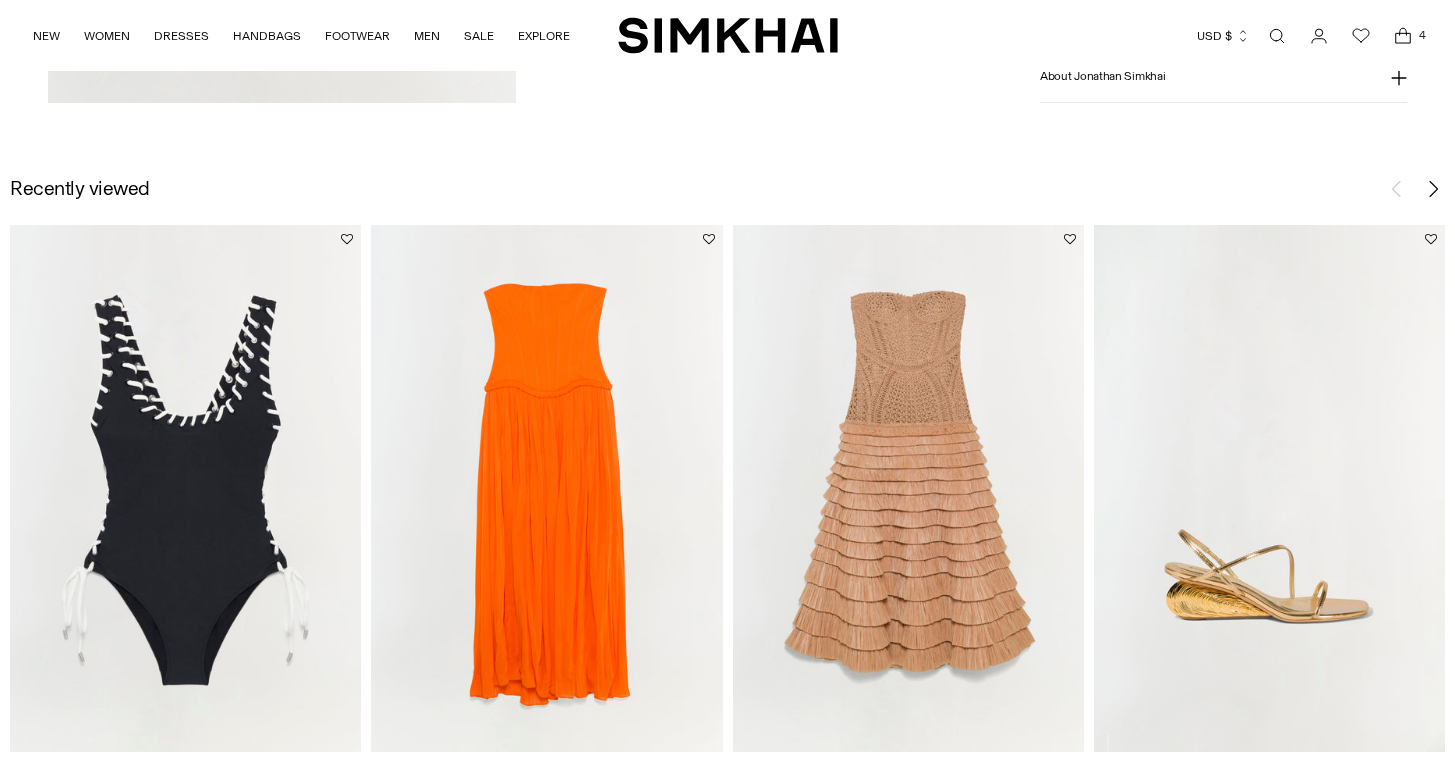 scroll, scrollTop: 2175, scrollLeft: 0, axis: vertical 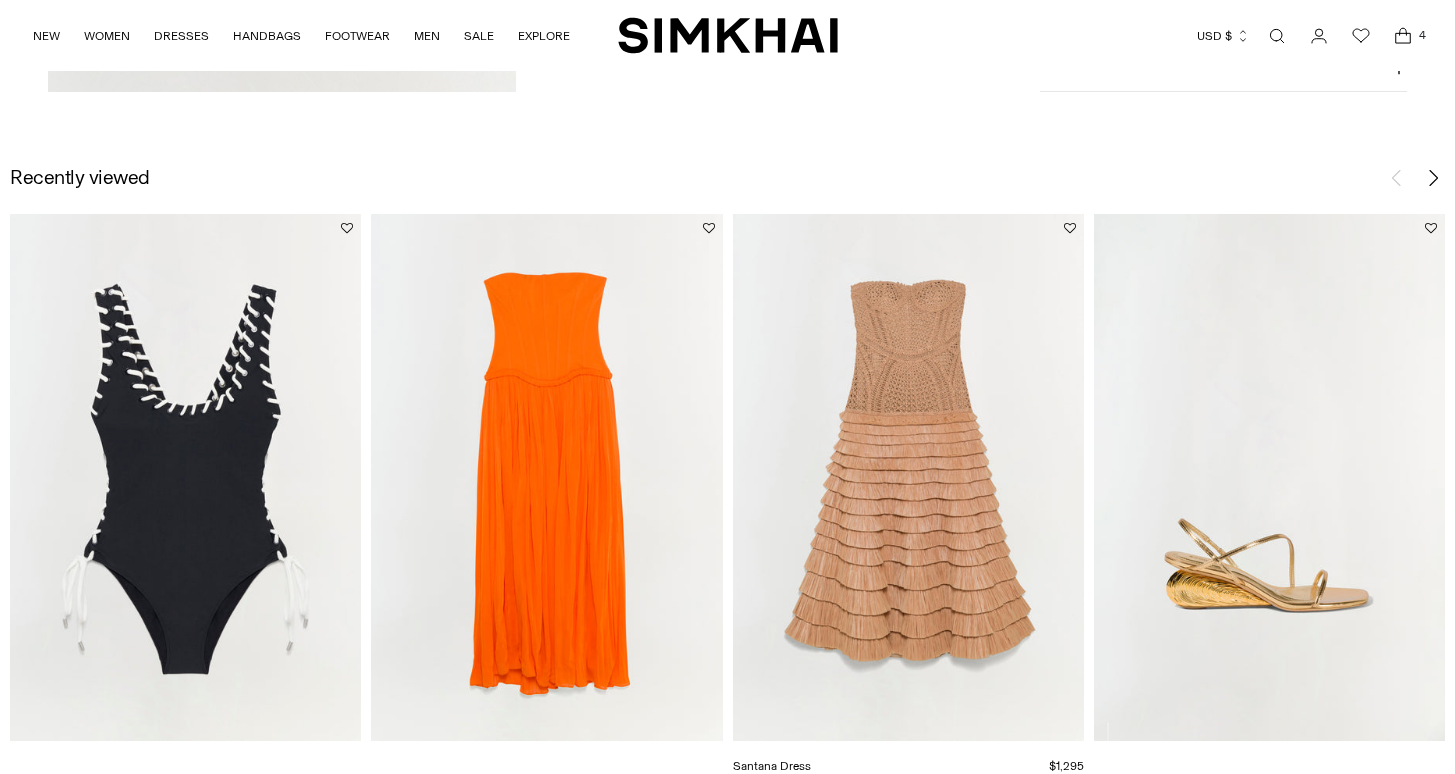 click at bounding box center (0, 0) 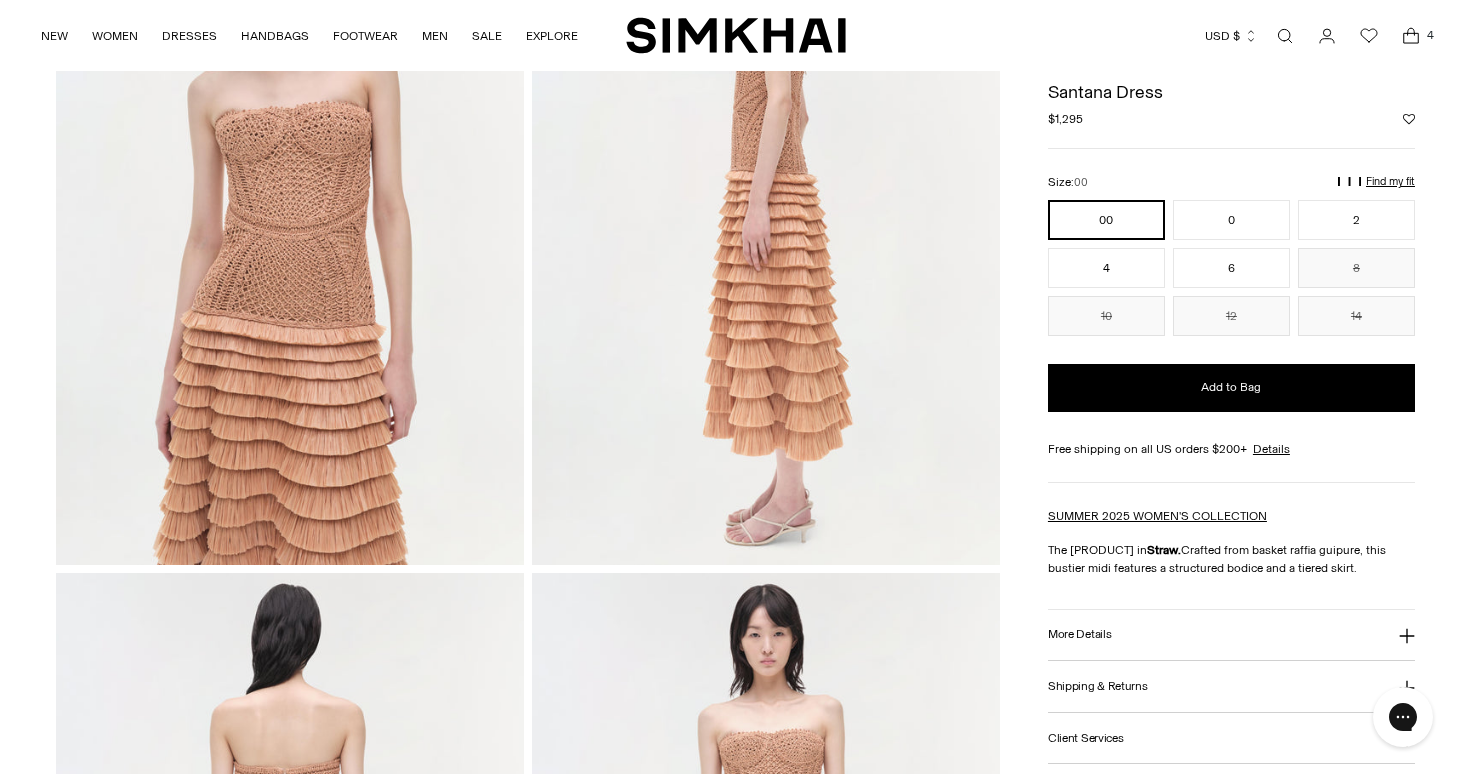 scroll, scrollTop: 953, scrollLeft: 0, axis: vertical 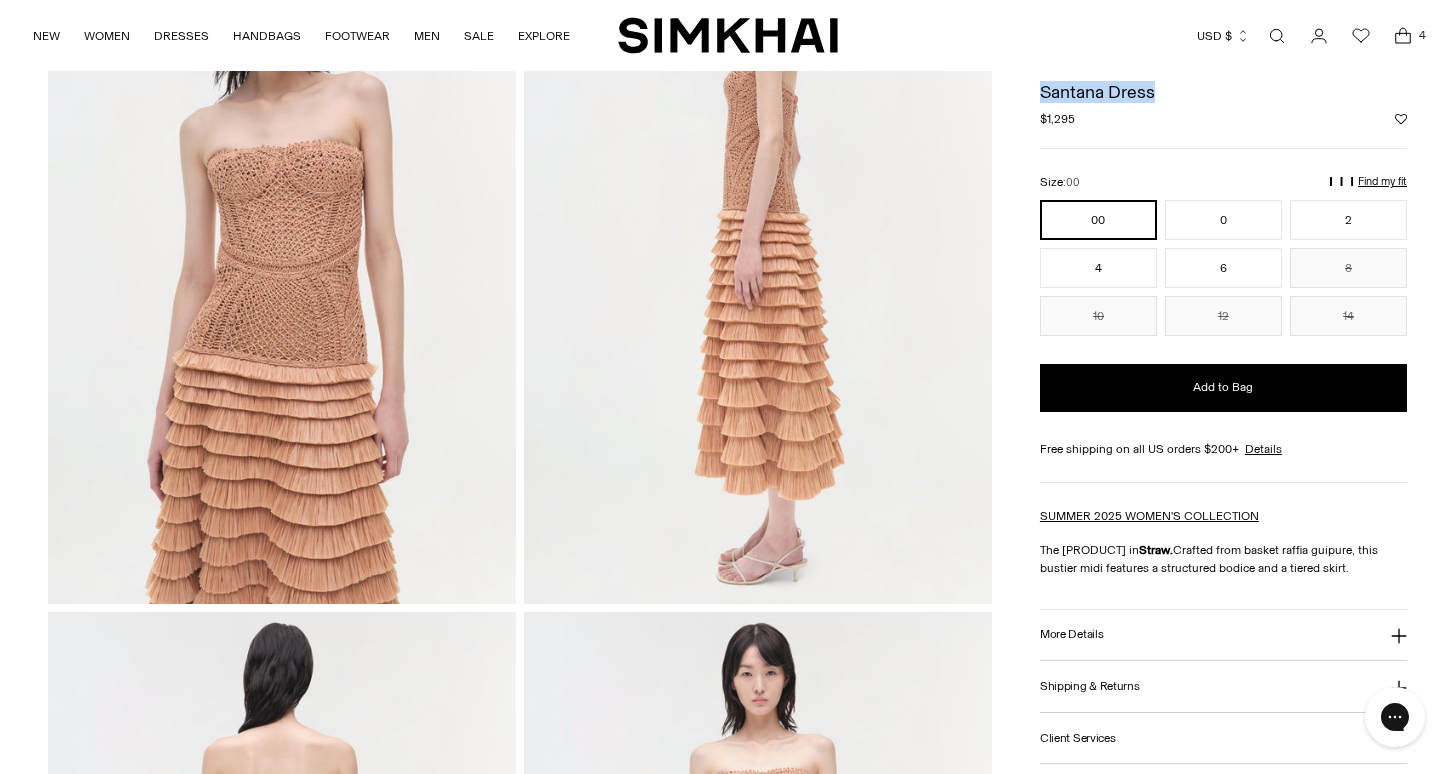 drag, startPoint x: 1162, startPoint y: 97, endPoint x: 1035, endPoint y: 99, distance: 127.01575 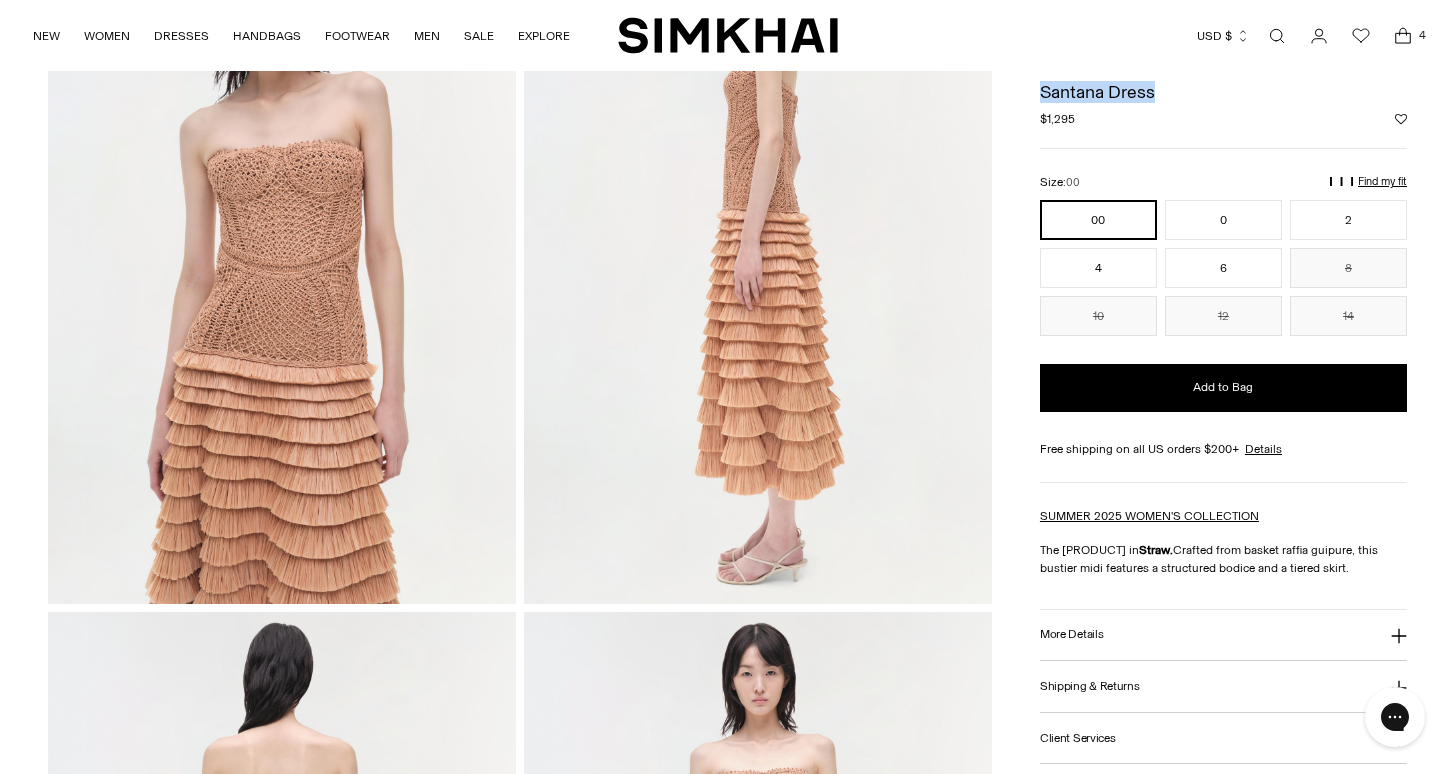 click 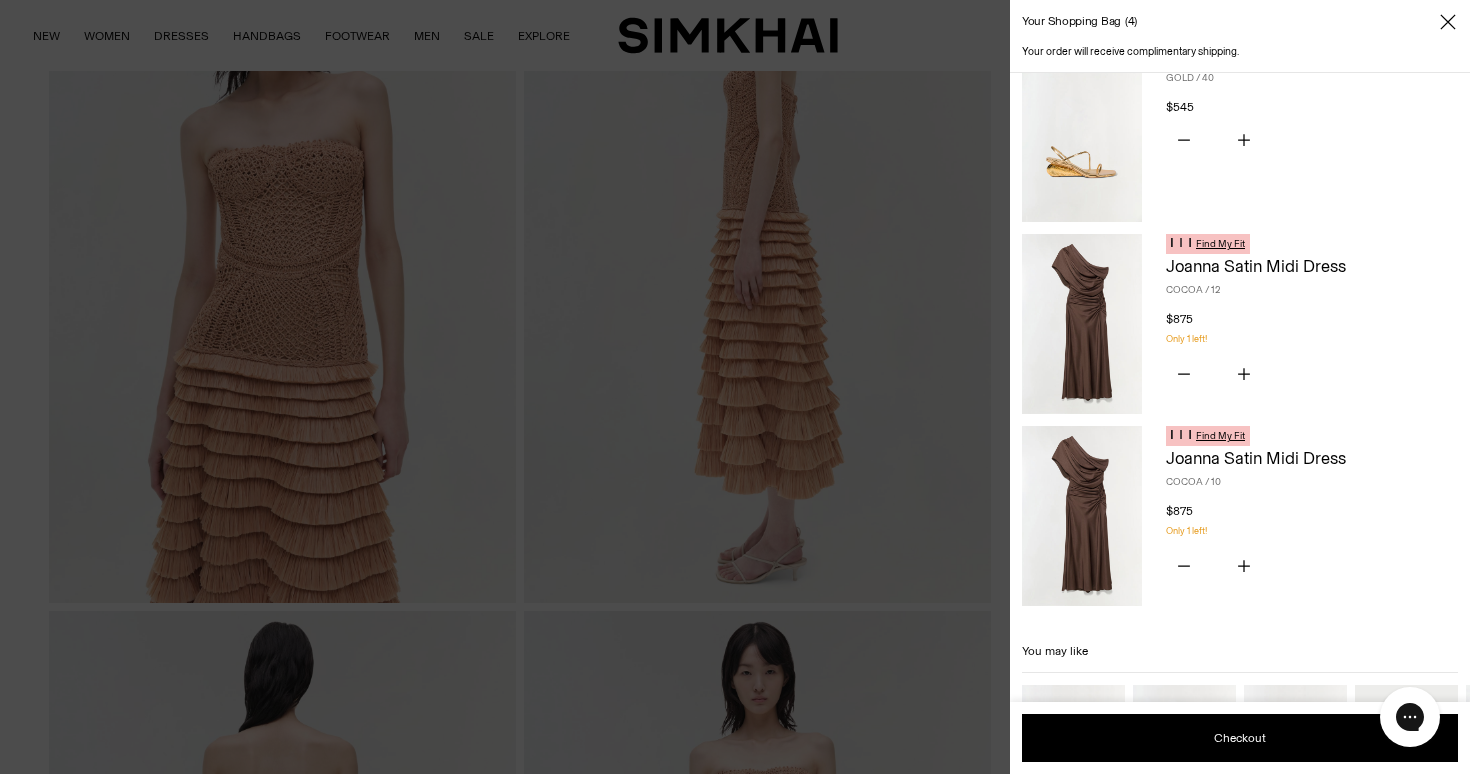 scroll, scrollTop: 96, scrollLeft: 0, axis: vertical 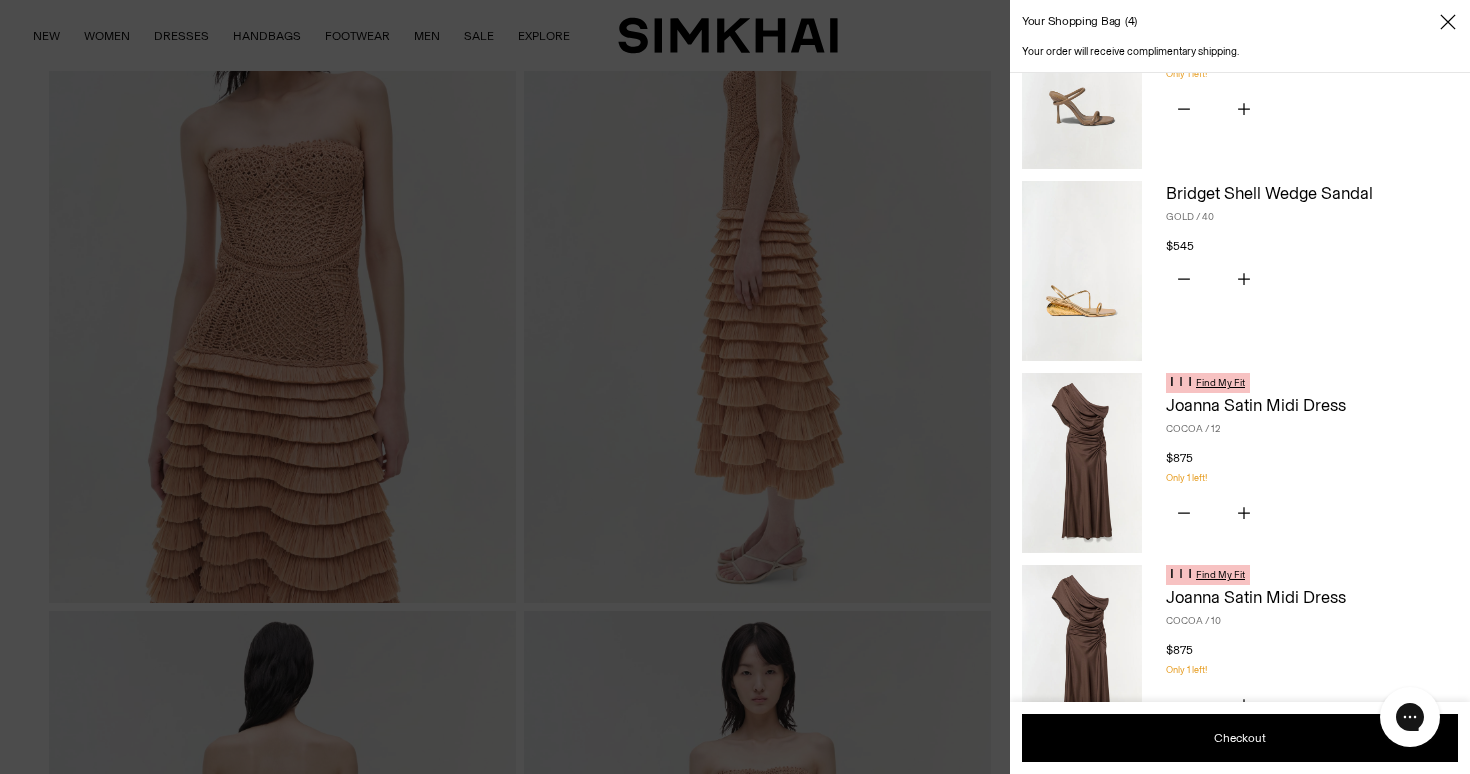 click on "[PRODUCT]
CAMEL / 40
$445
Unit price
/ per
You have the maximum number of this product in your shopping bag.
Only 1 left!
Quantity
*
Remove" at bounding box center (1312, 79) 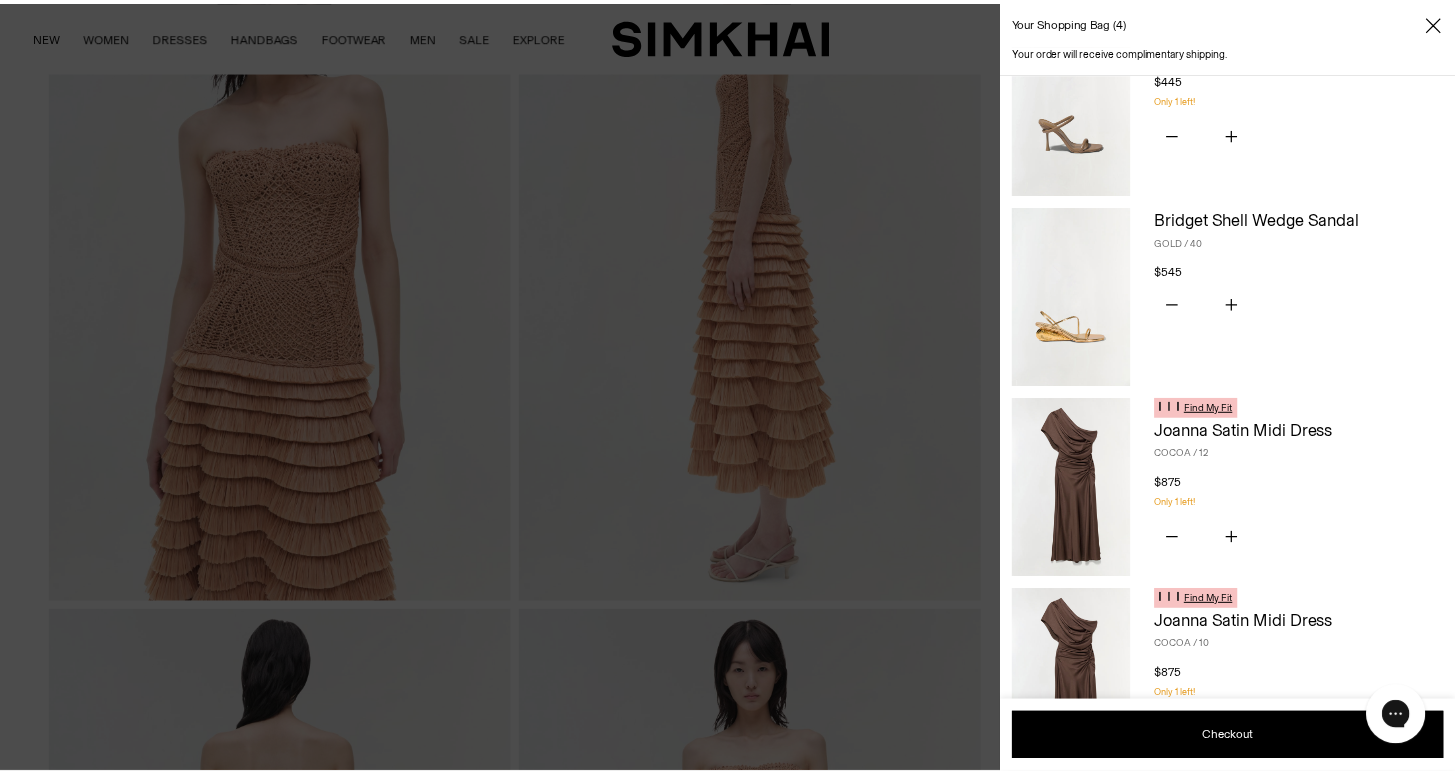 scroll, scrollTop: 0, scrollLeft: 0, axis: both 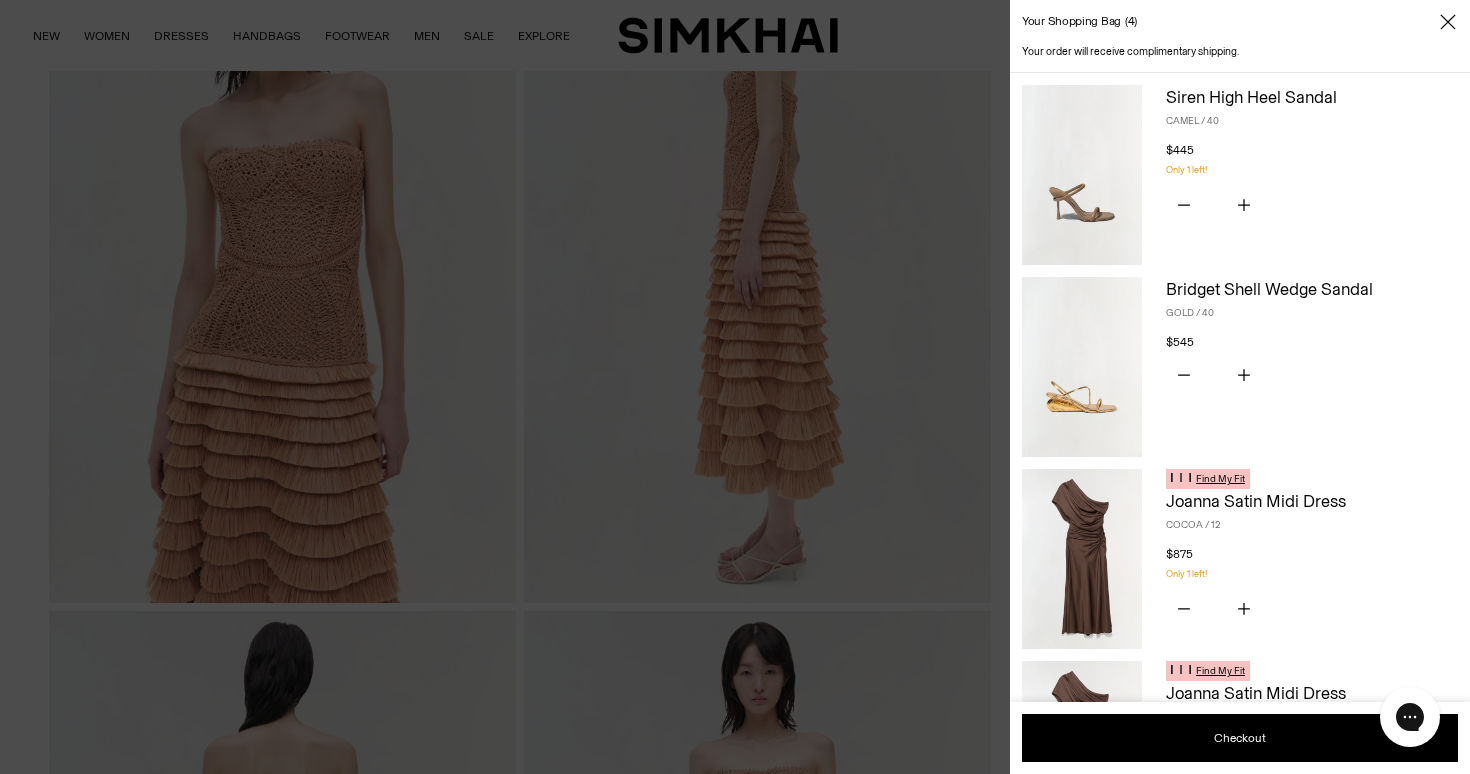 click at bounding box center [735, 387] 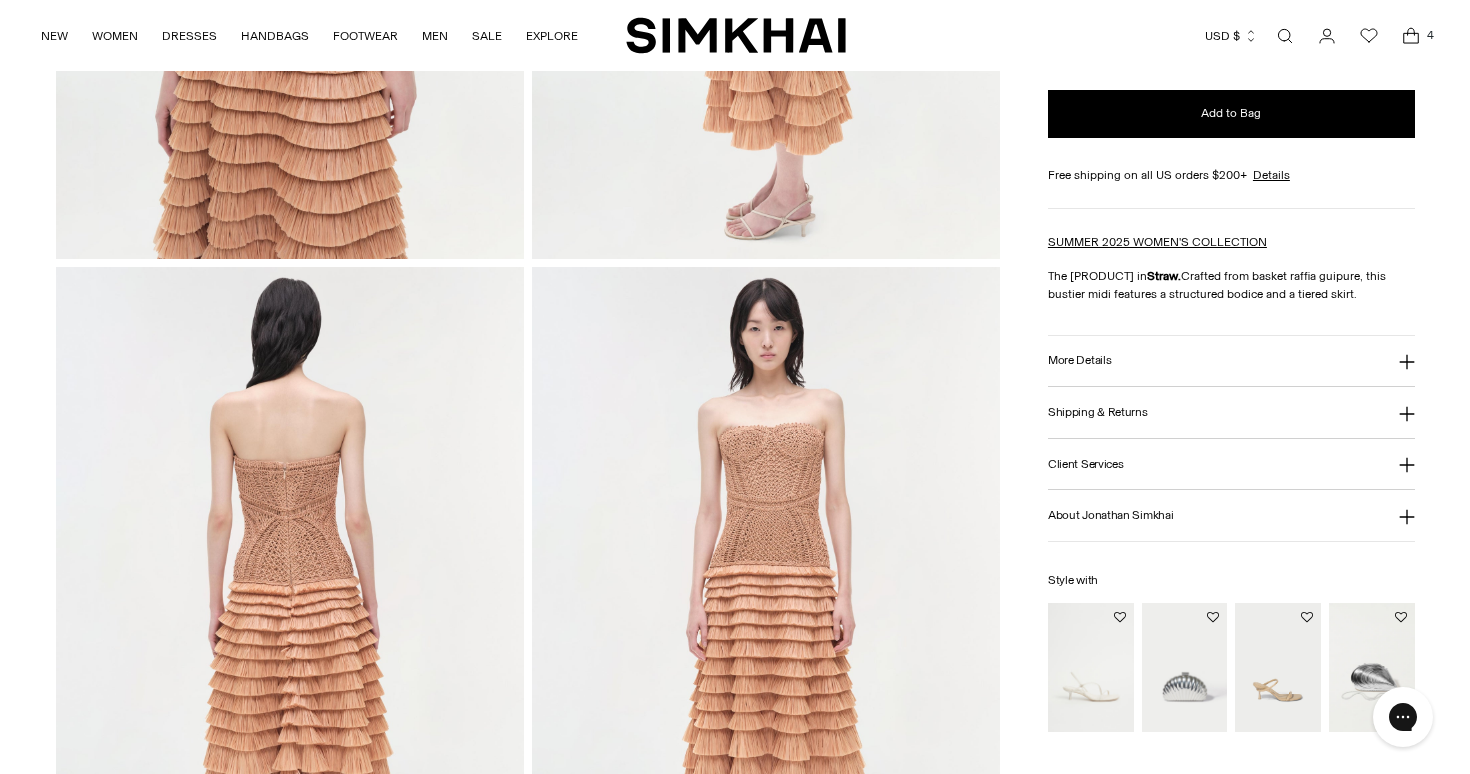 scroll, scrollTop: 1300, scrollLeft: 0, axis: vertical 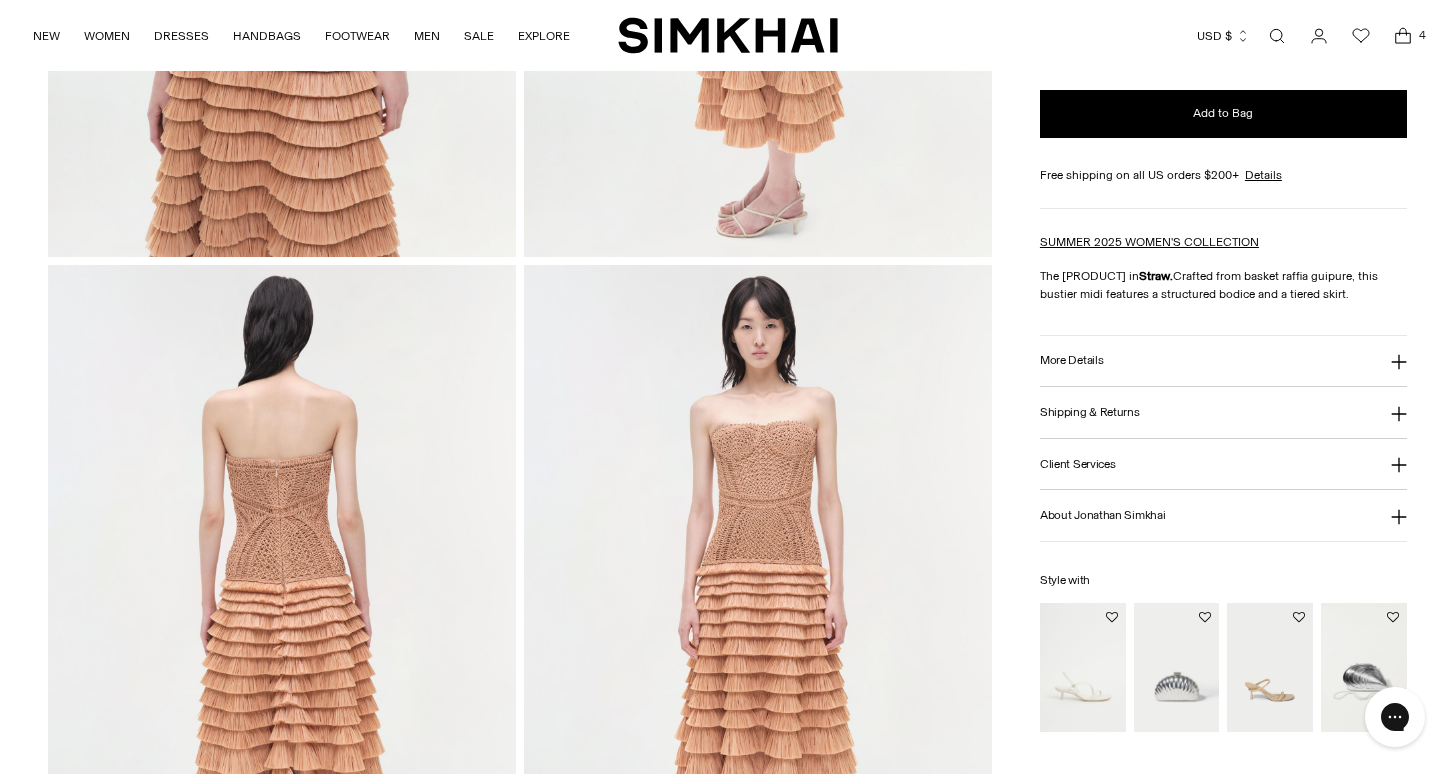 click 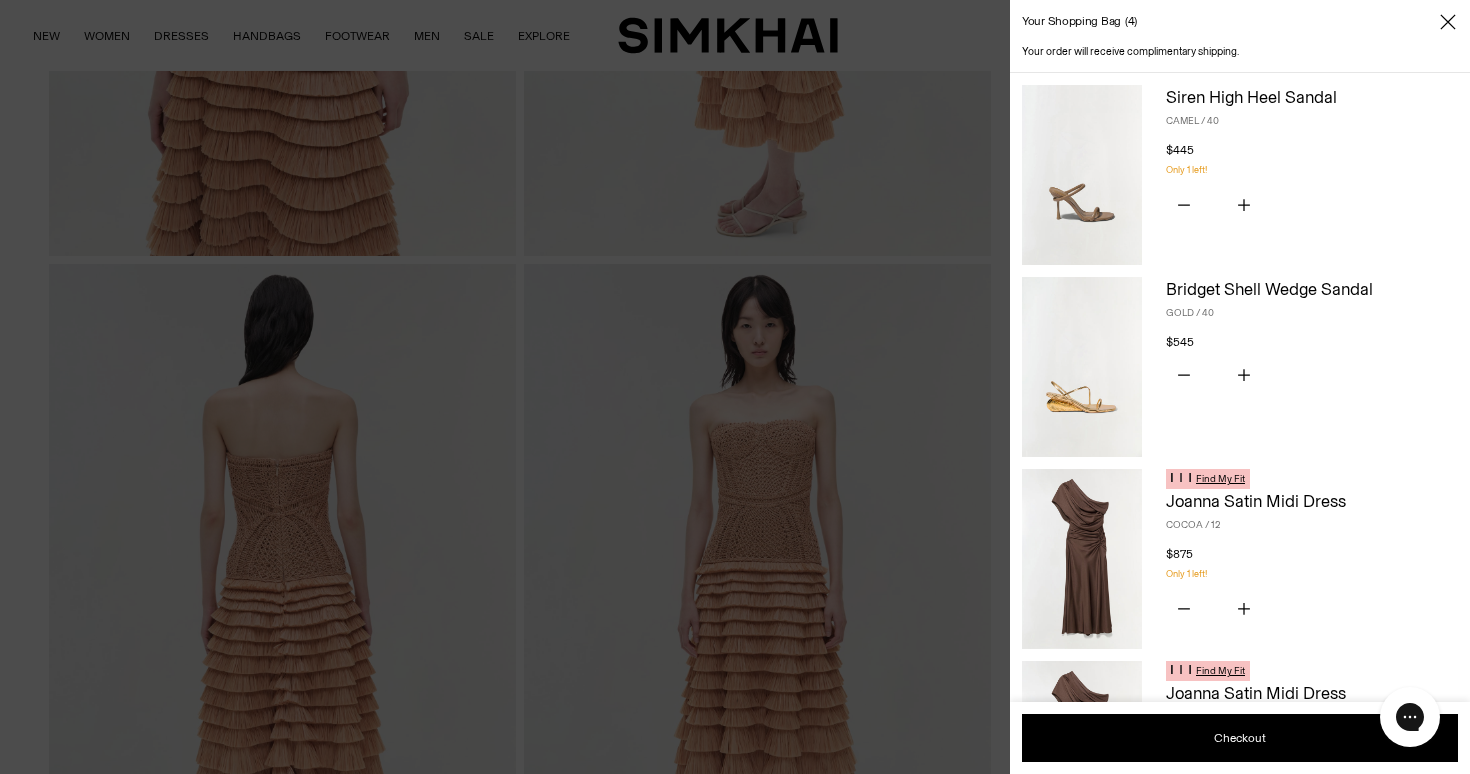 click at bounding box center (1082, 175) 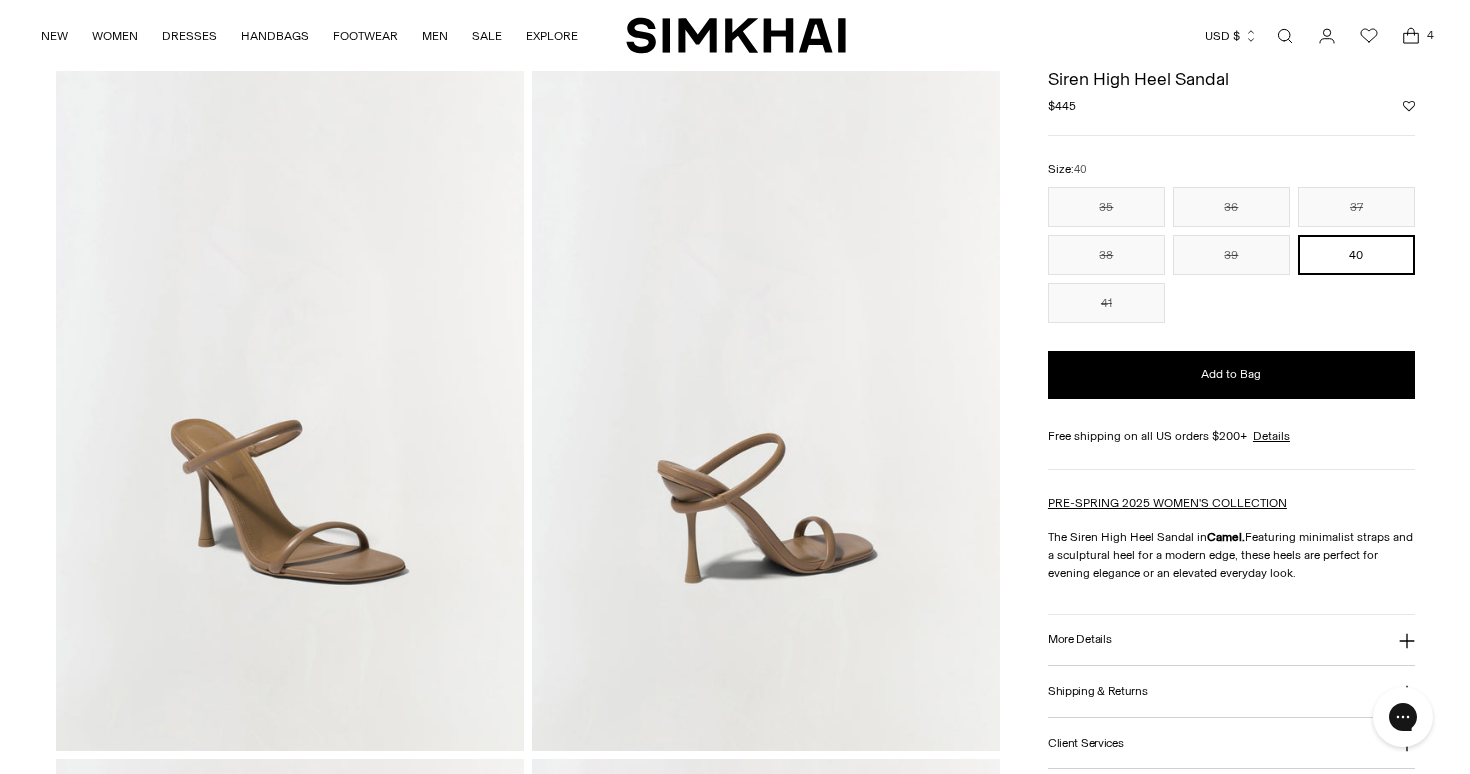 scroll, scrollTop: 0, scrollLeft: 0, axis: both 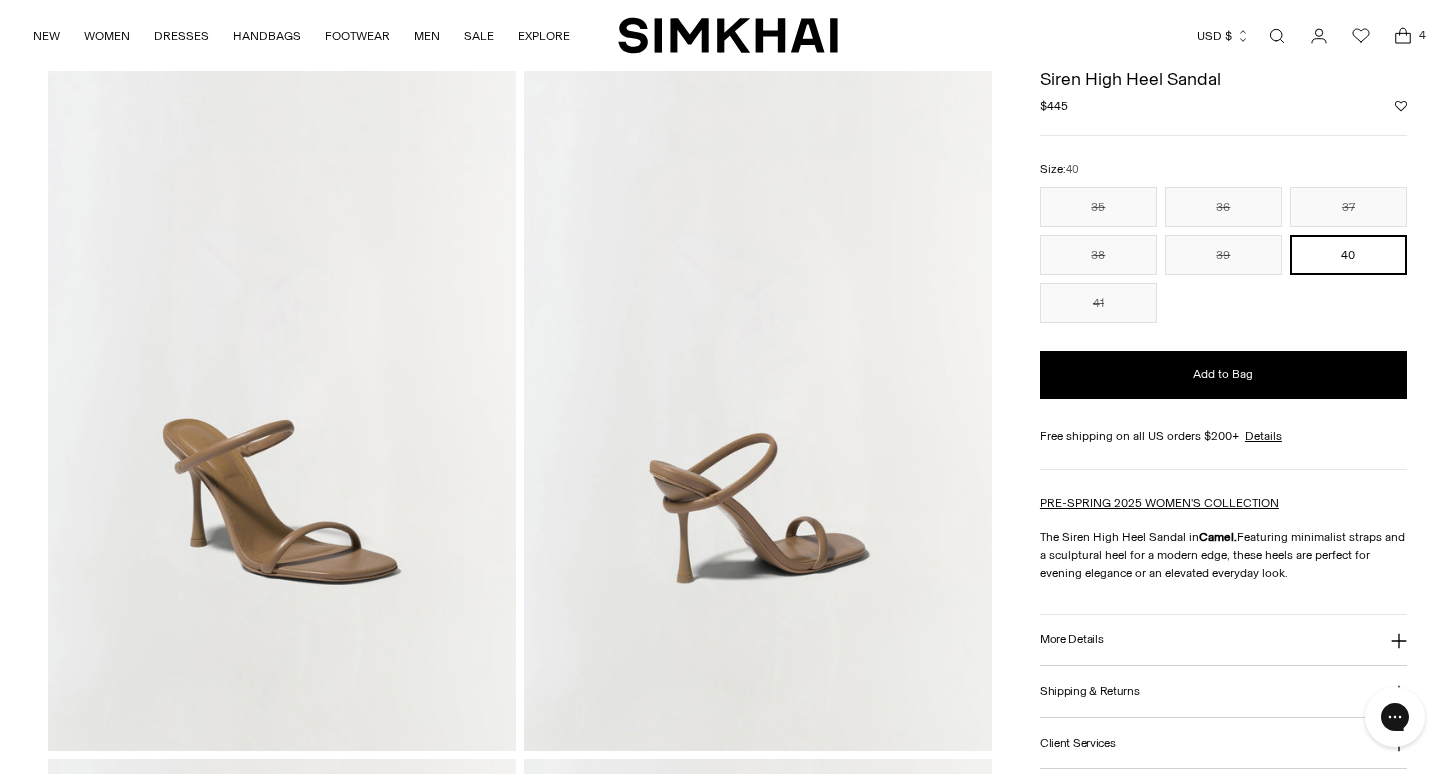click 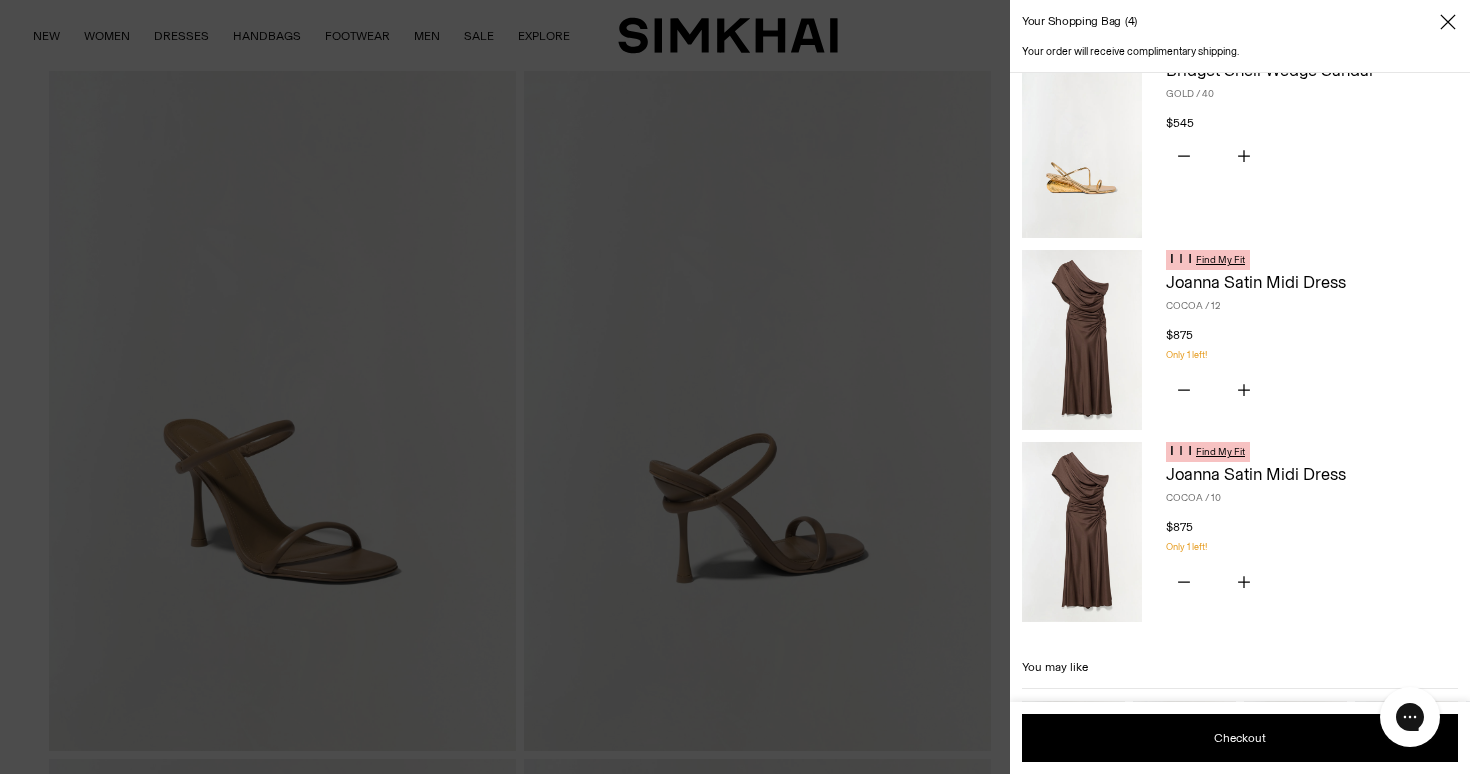 scroll, scrollTop: 294, scrollLeft: 0, axis: vertical 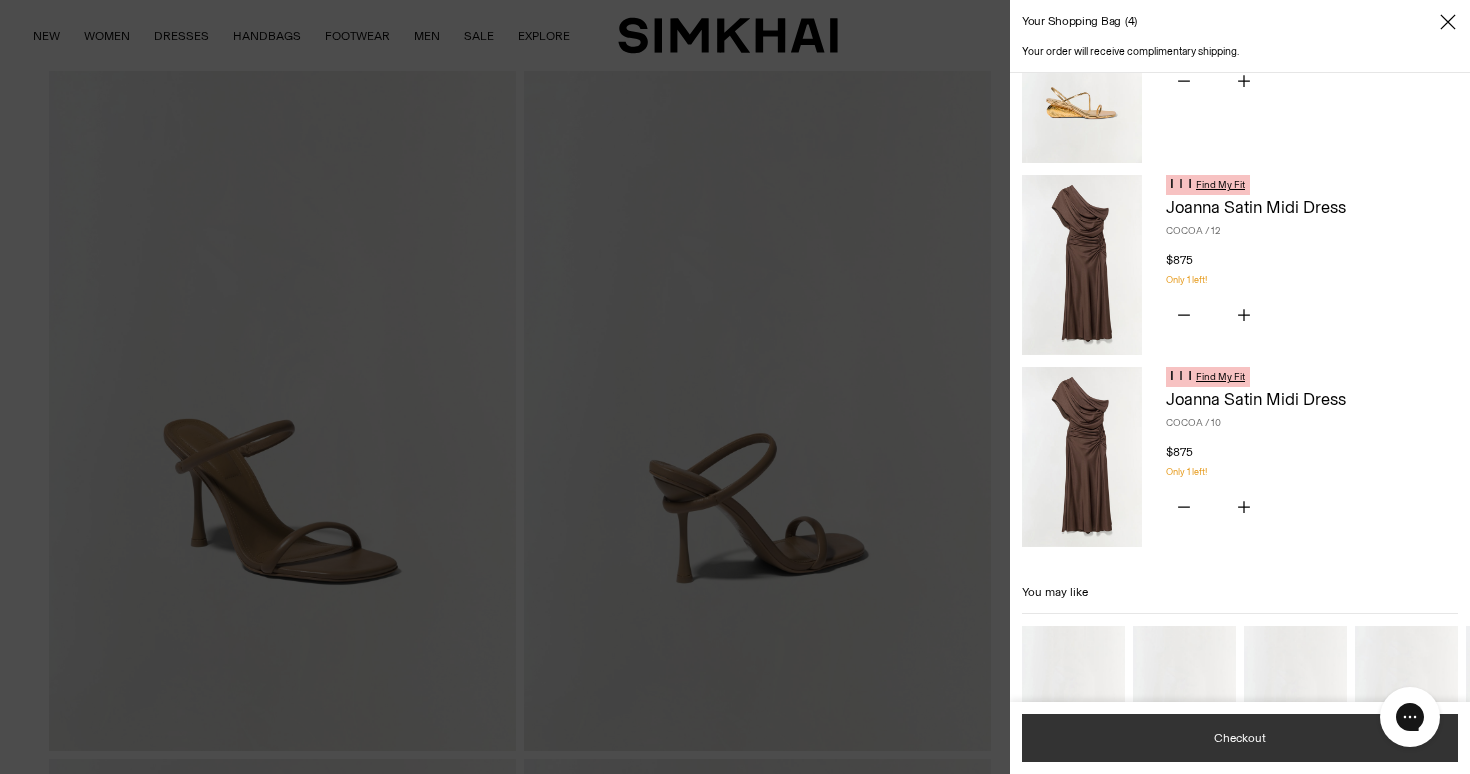 click on "Checkout" at bounding box center [1240, 738] 